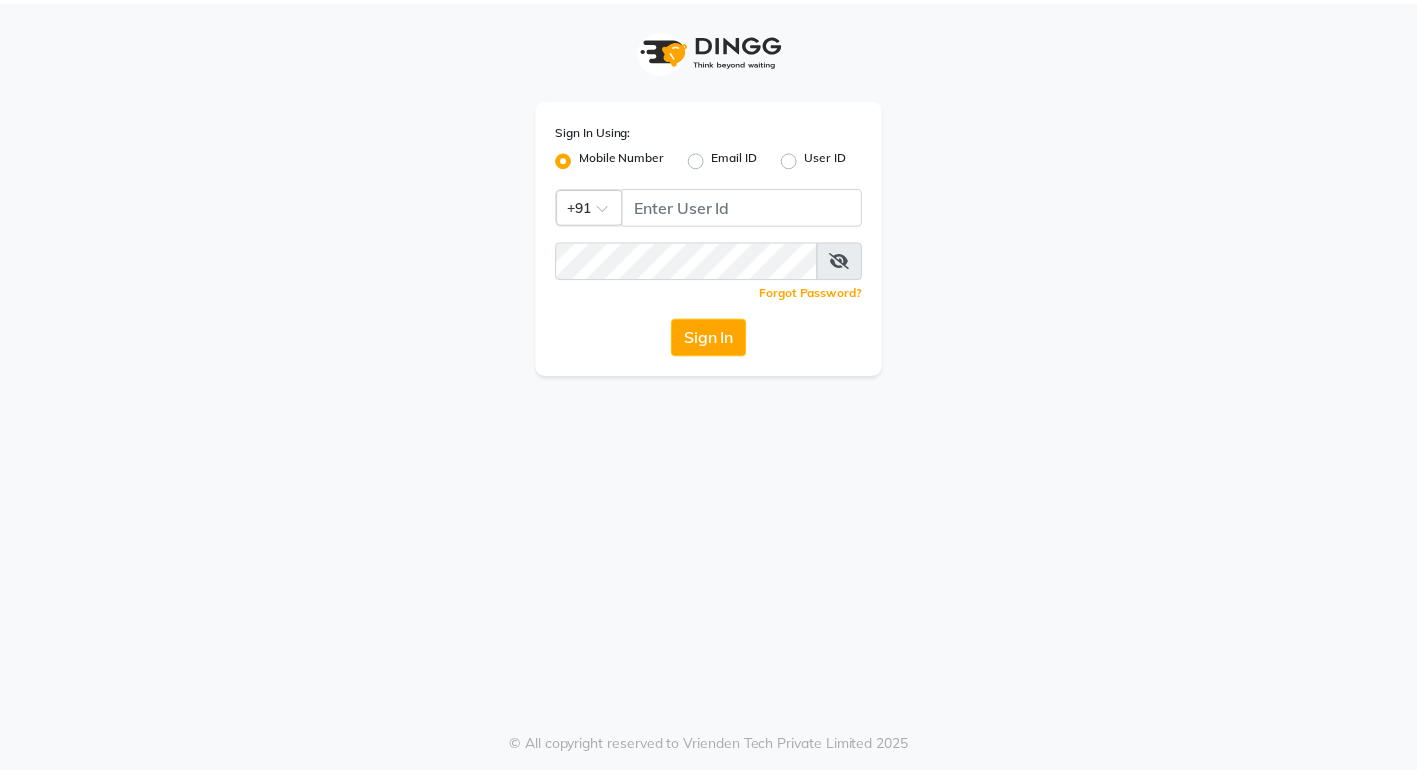 scroll, scrollTop: 0, scrollLeft: 0, axis: both 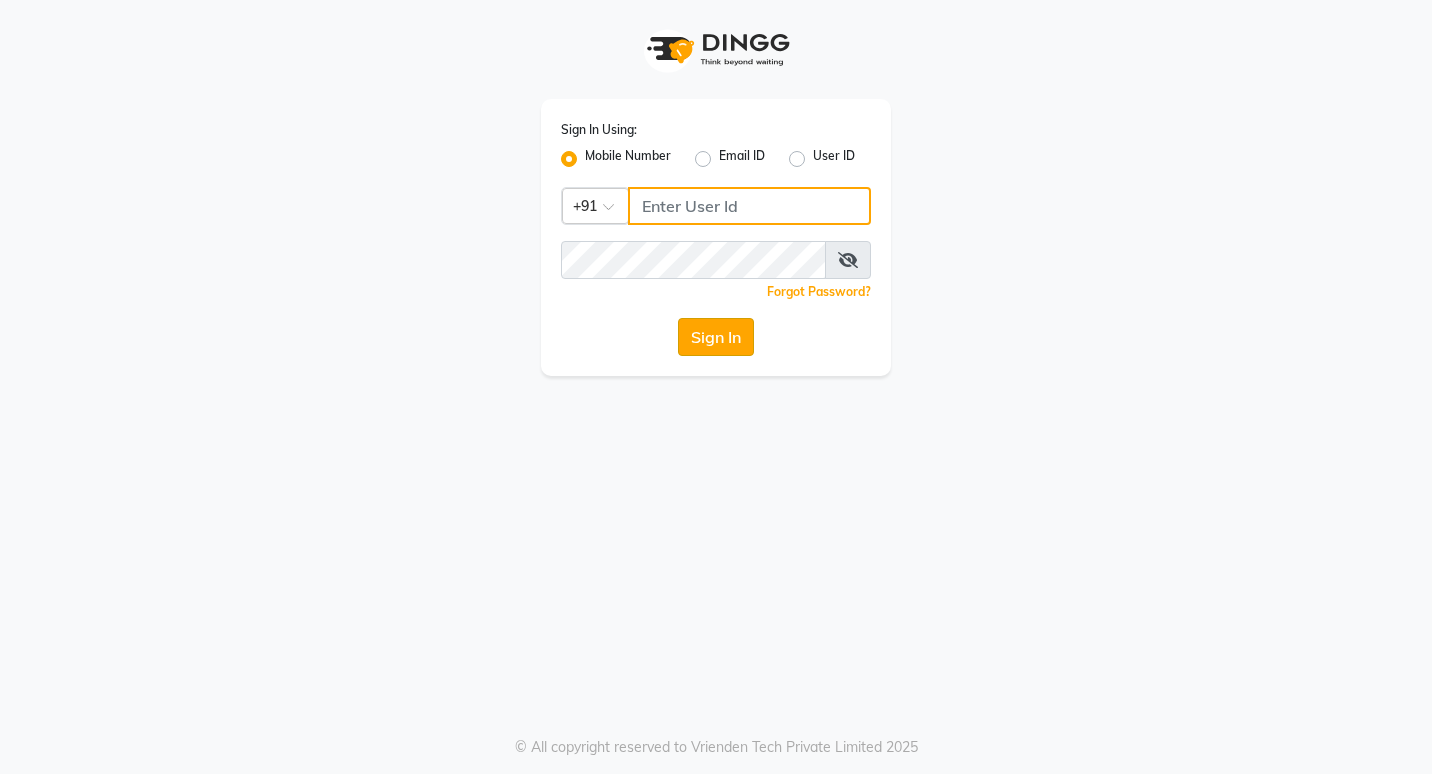 type on "7378698777" 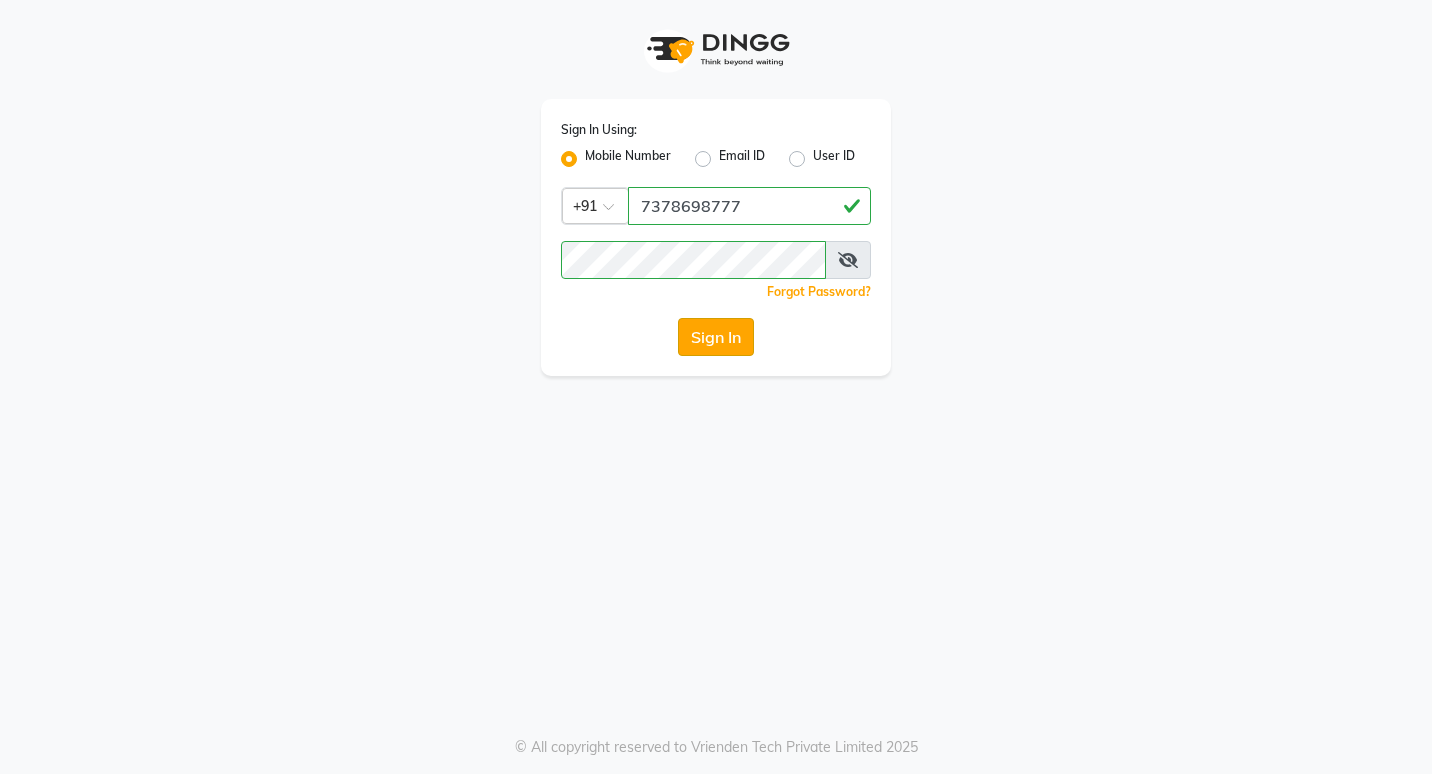 click on "Sign In" 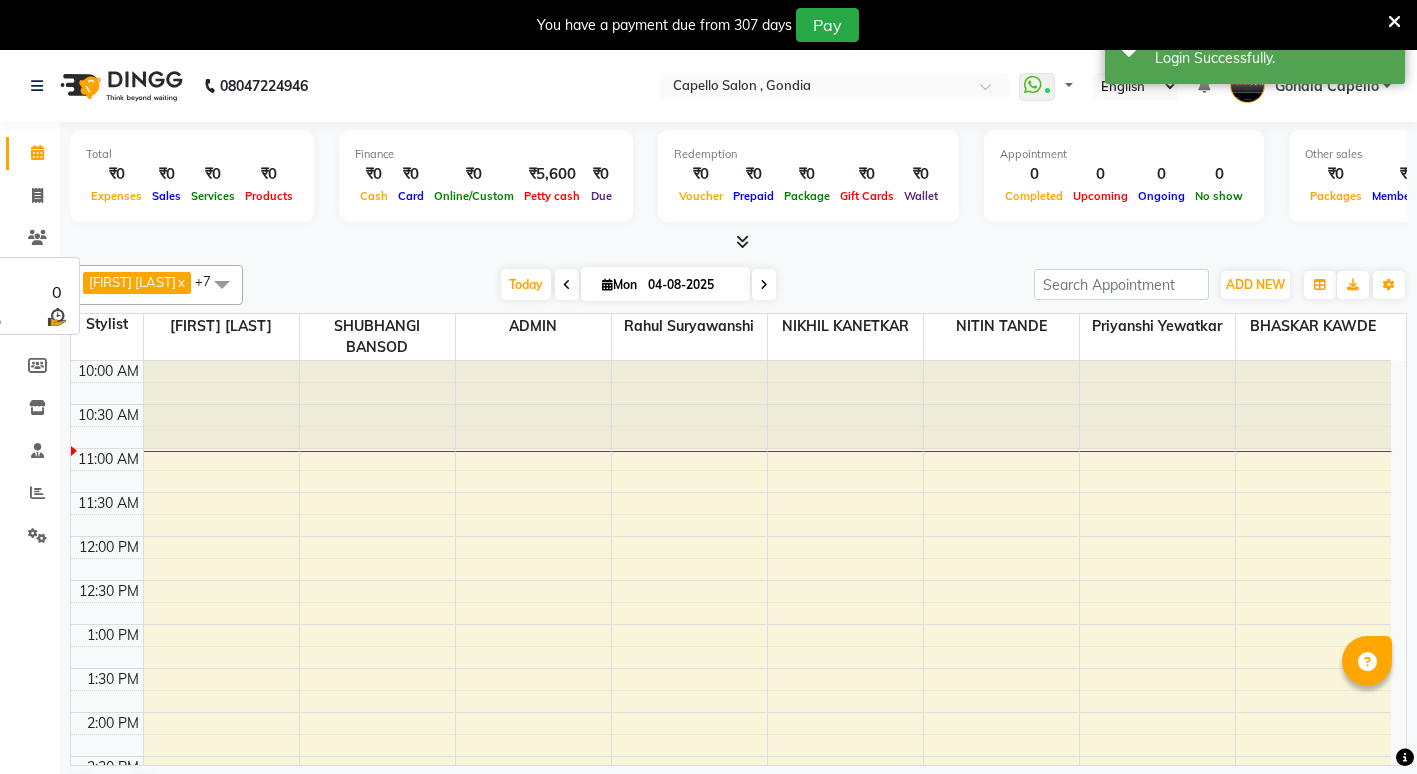 select on "en" 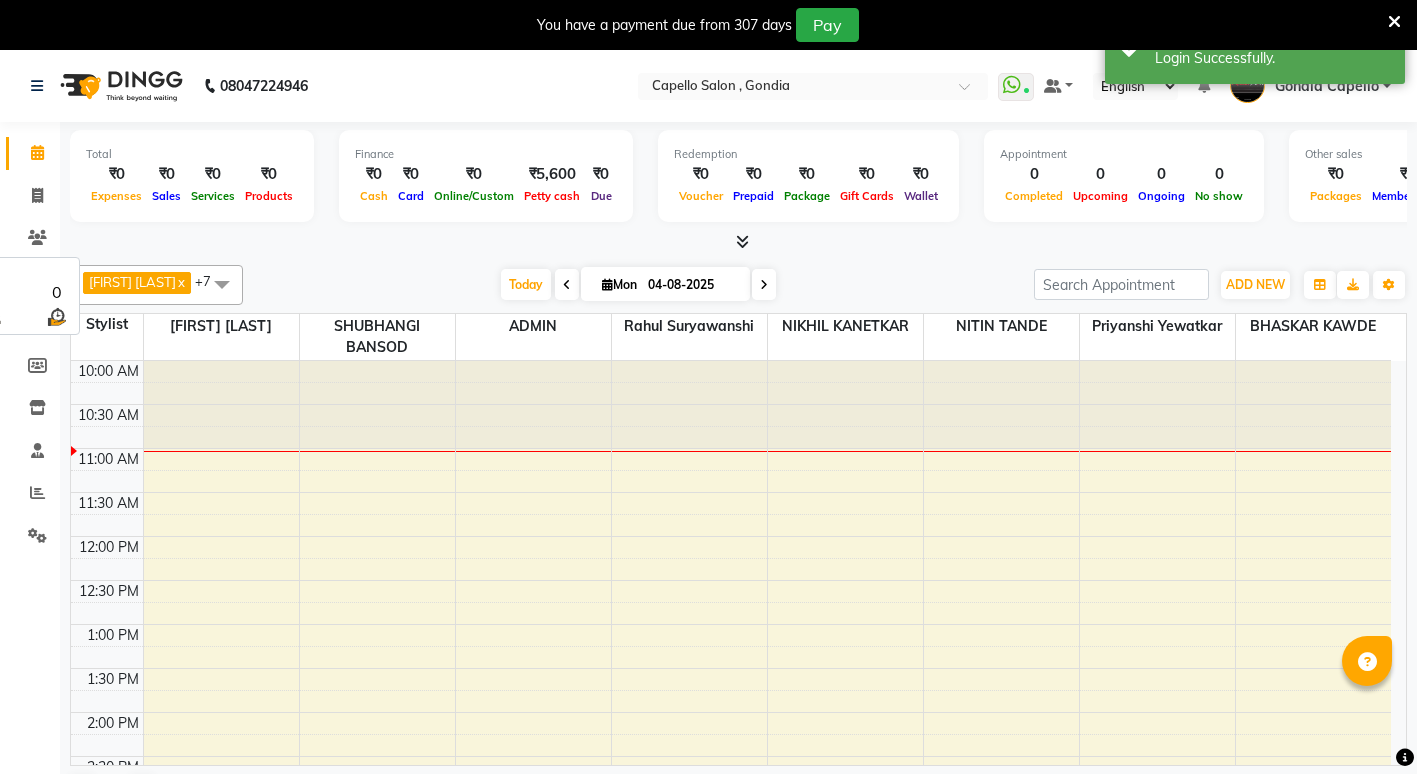 scroll, scrollTop: 0, scrollLeft: 0, axis: both 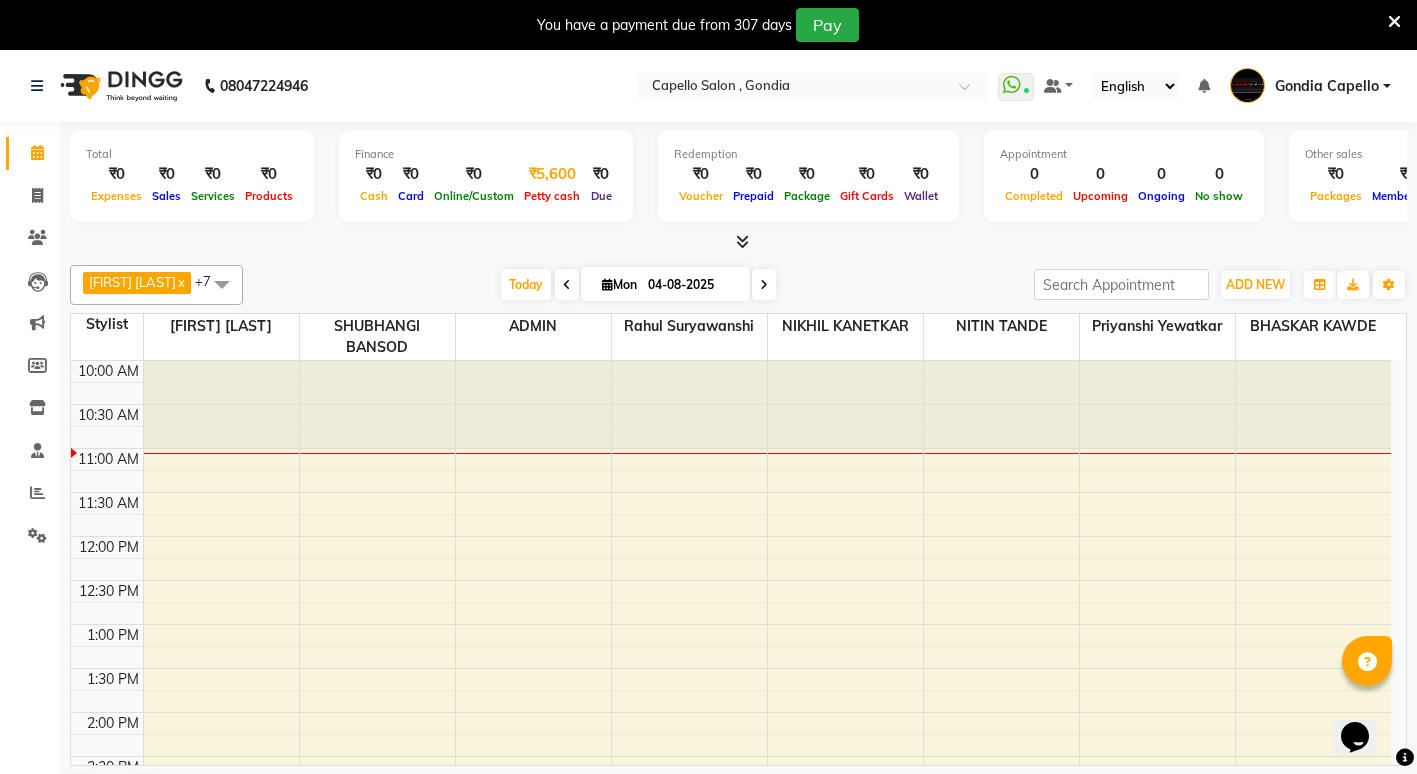 click on "₹5,600" at bounding box center (552, 174) 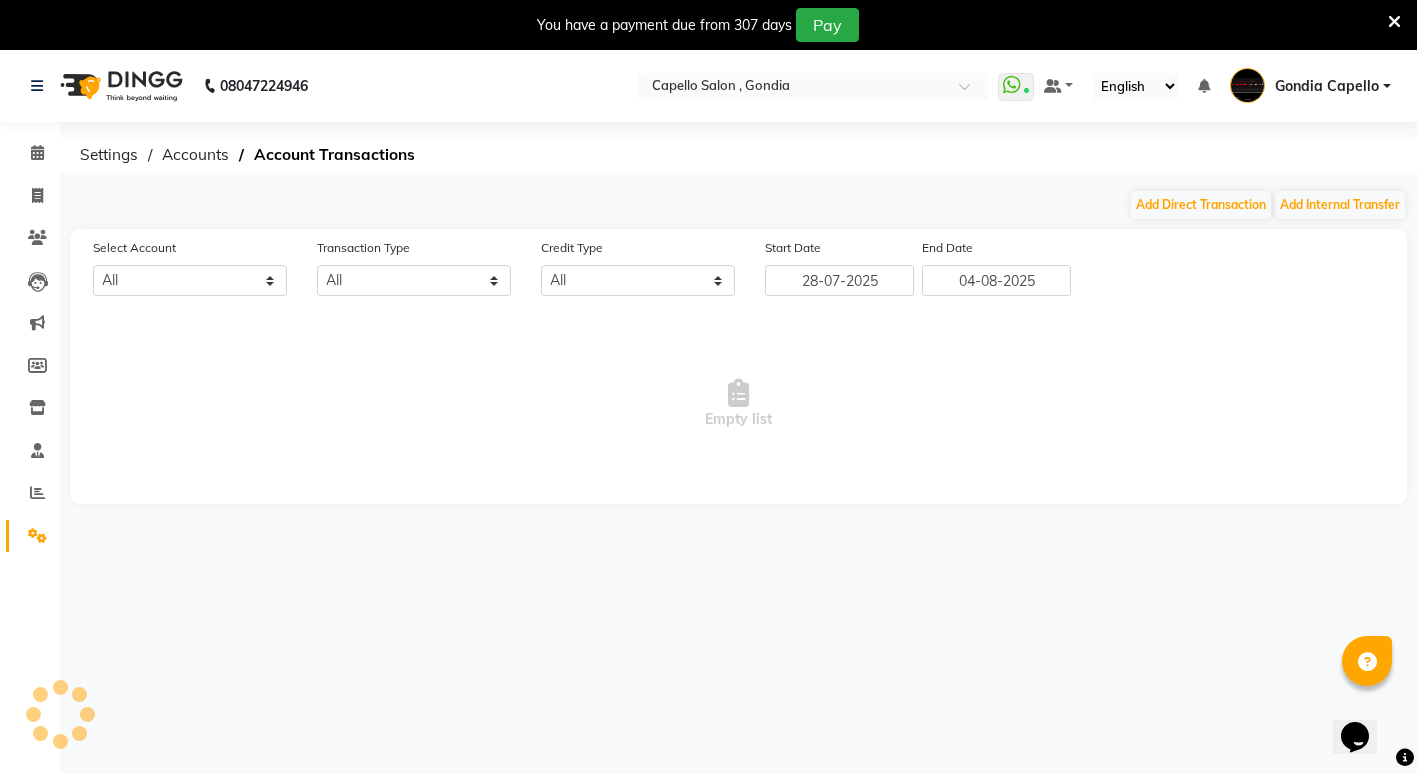 select on "2488" 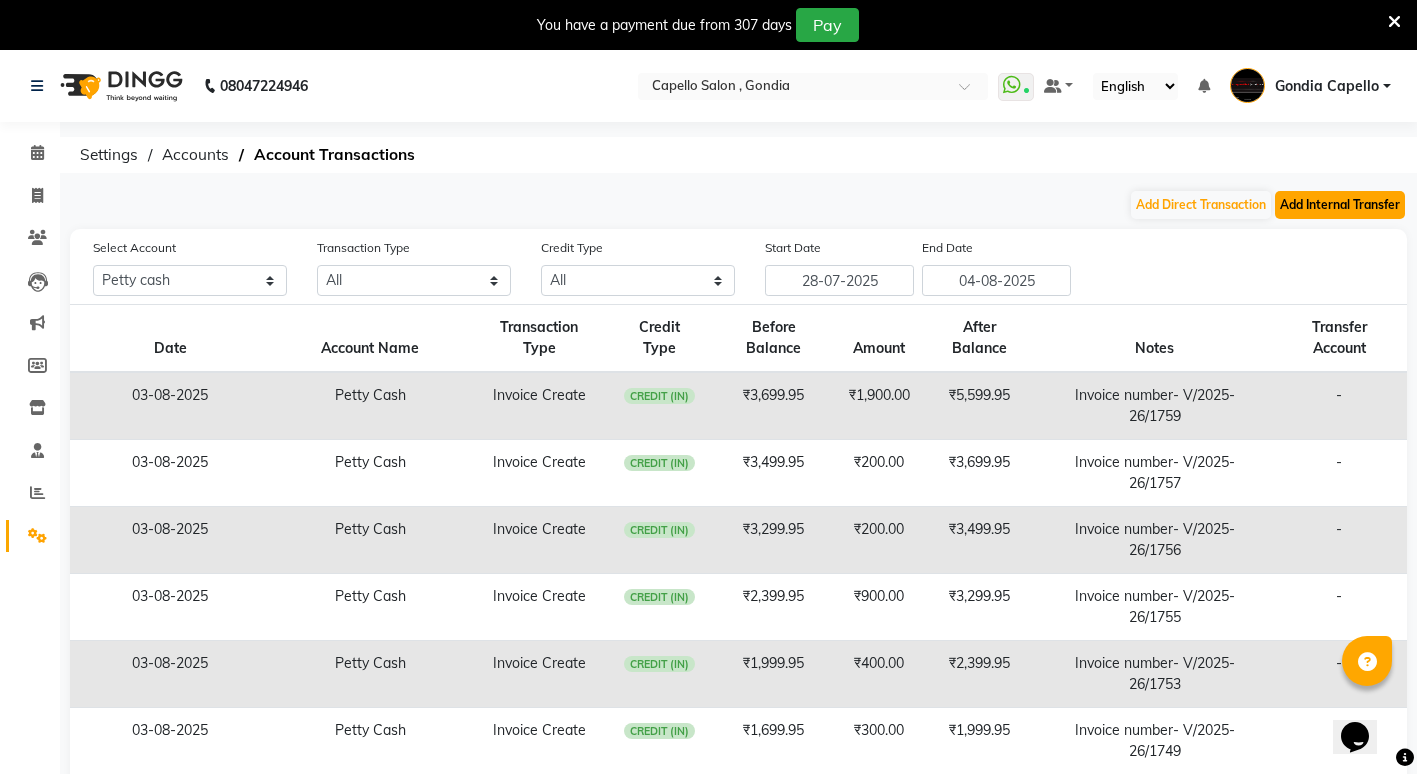 click on "Add Internal Transfer" 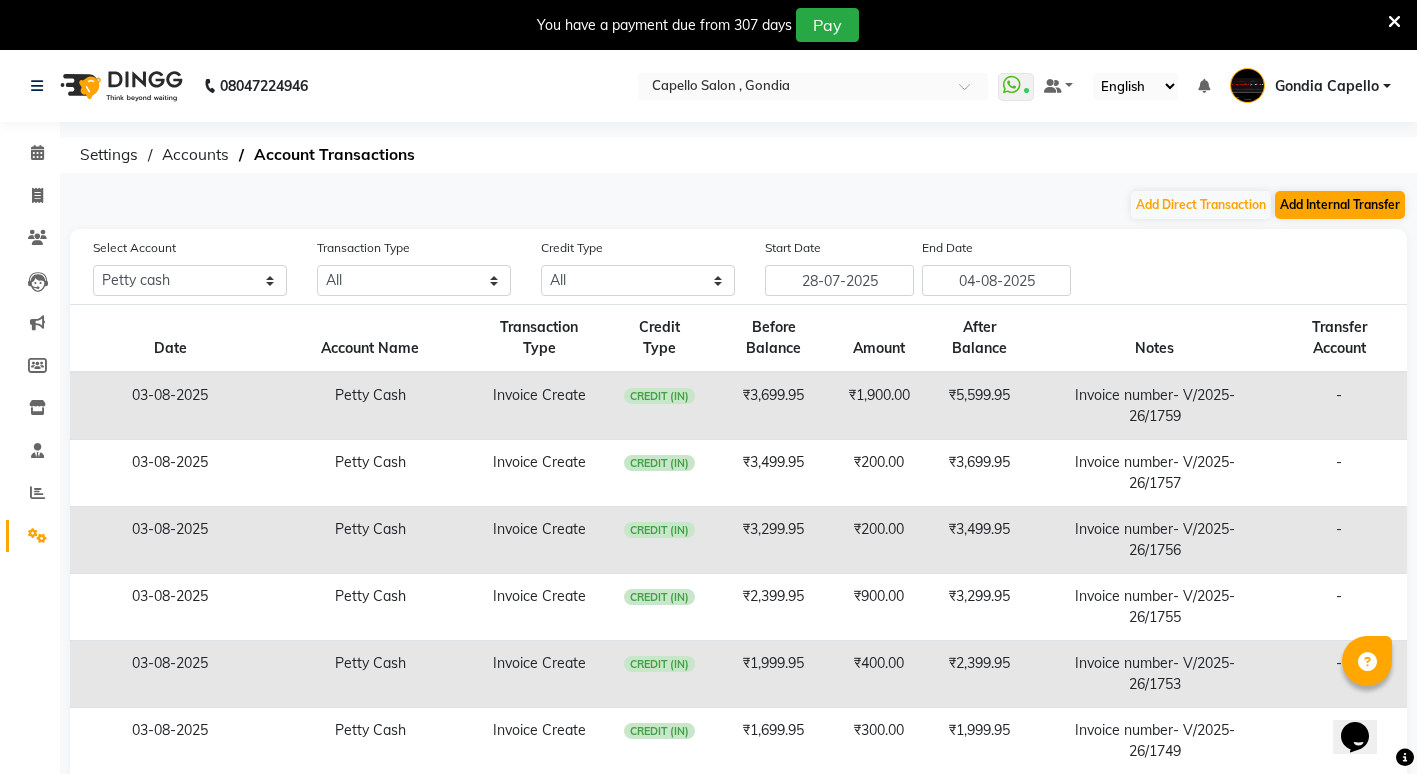 select on "internal transfer" 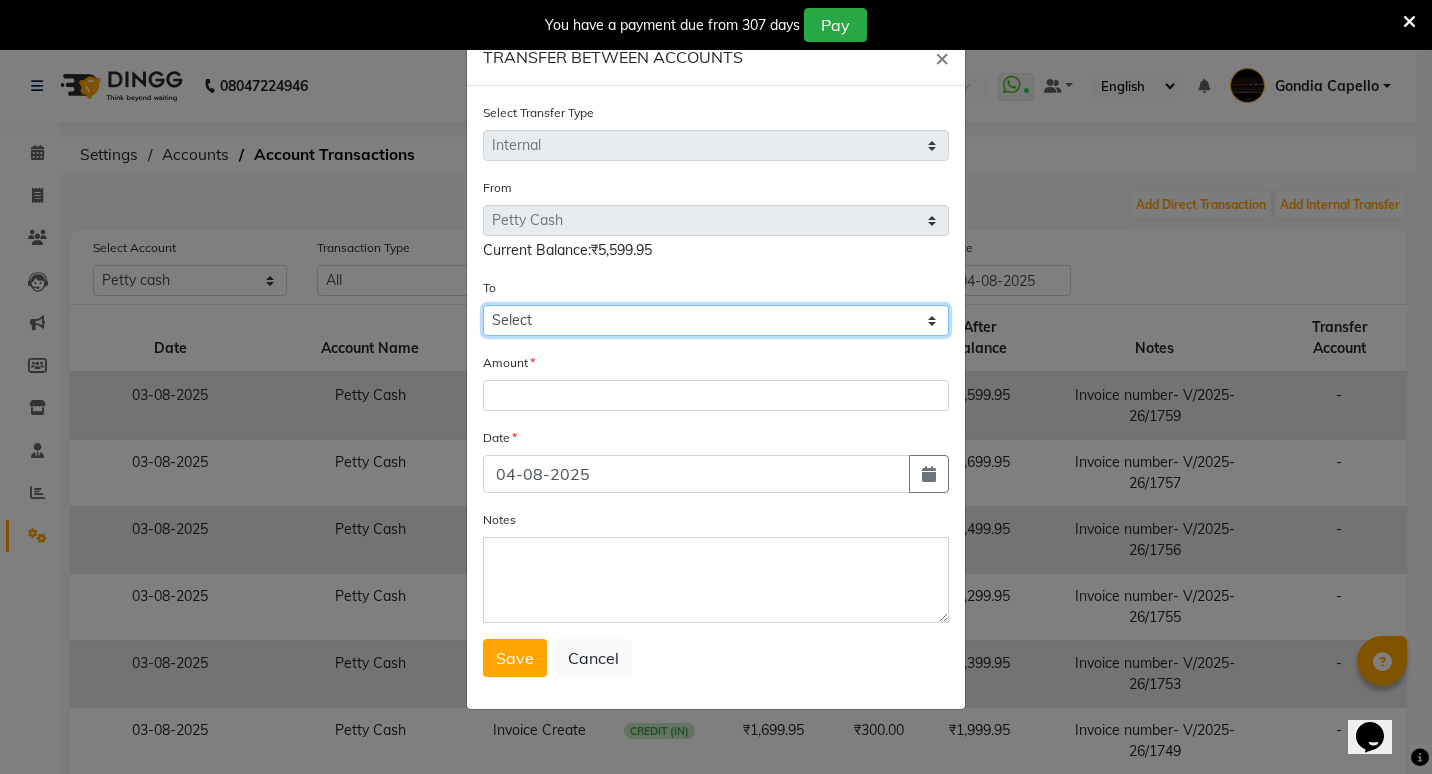 click on "Select Default Account Petty Cash" 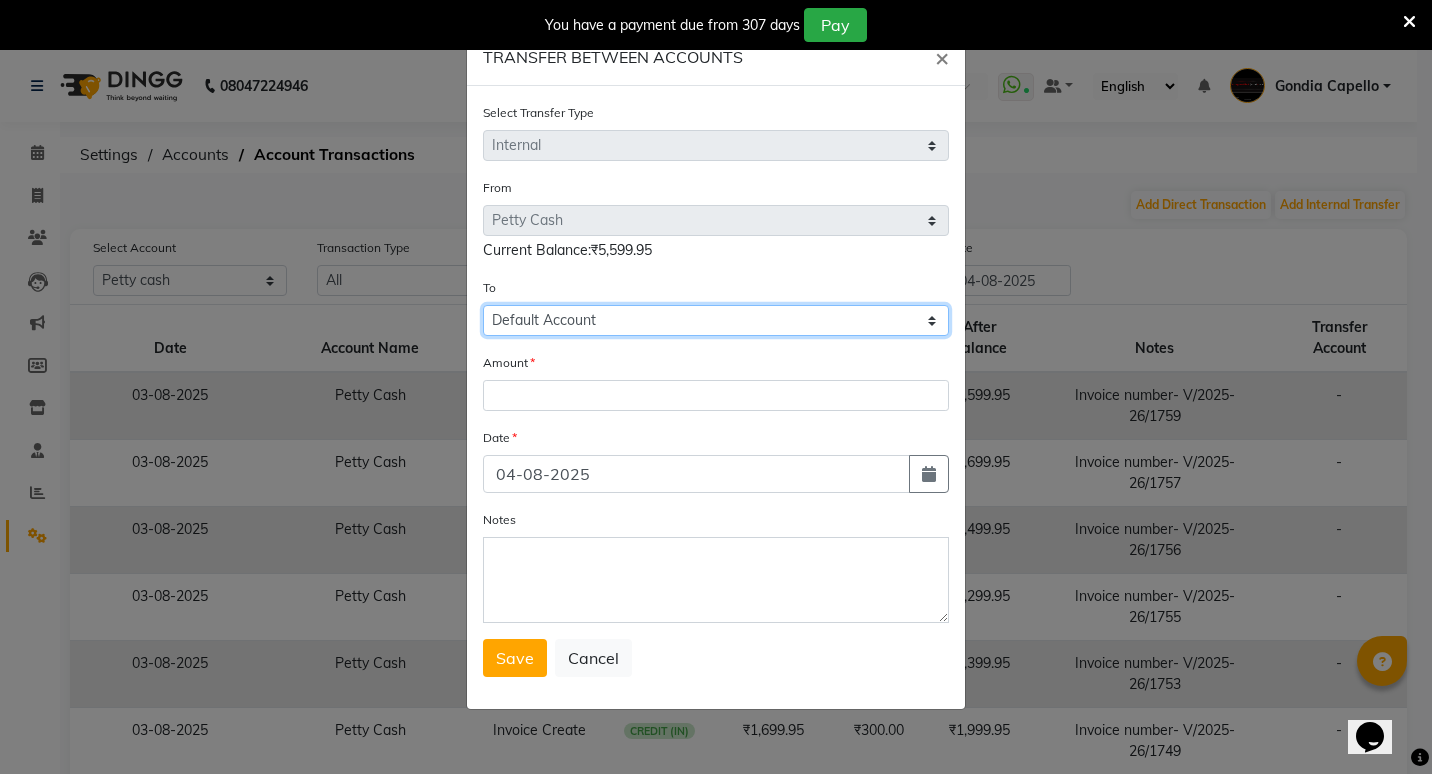click on "Select Default Account Petty Cash" 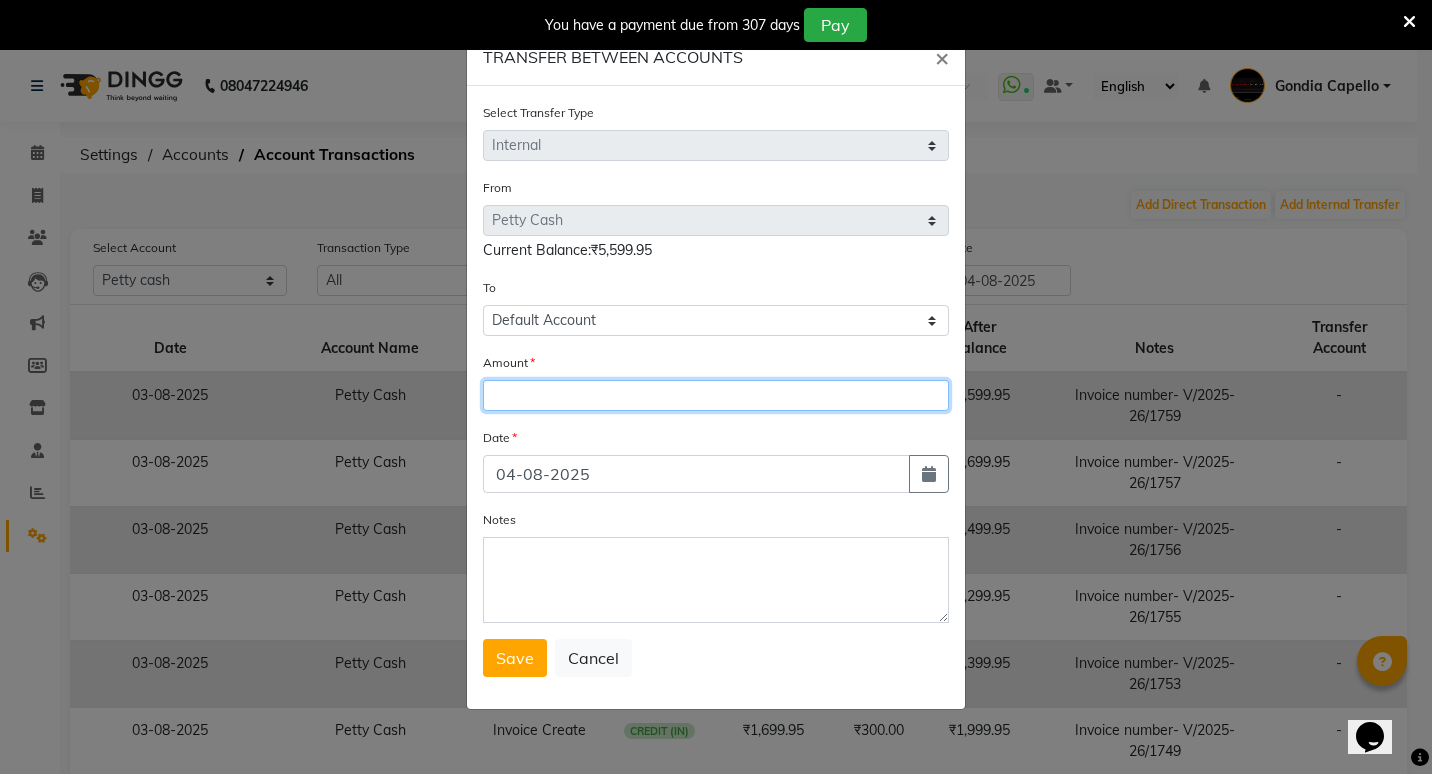 drag, startPoint x: 538, startPoint y: 395, endPoint x: 563, endPoint y: 372, distance: 33.970577 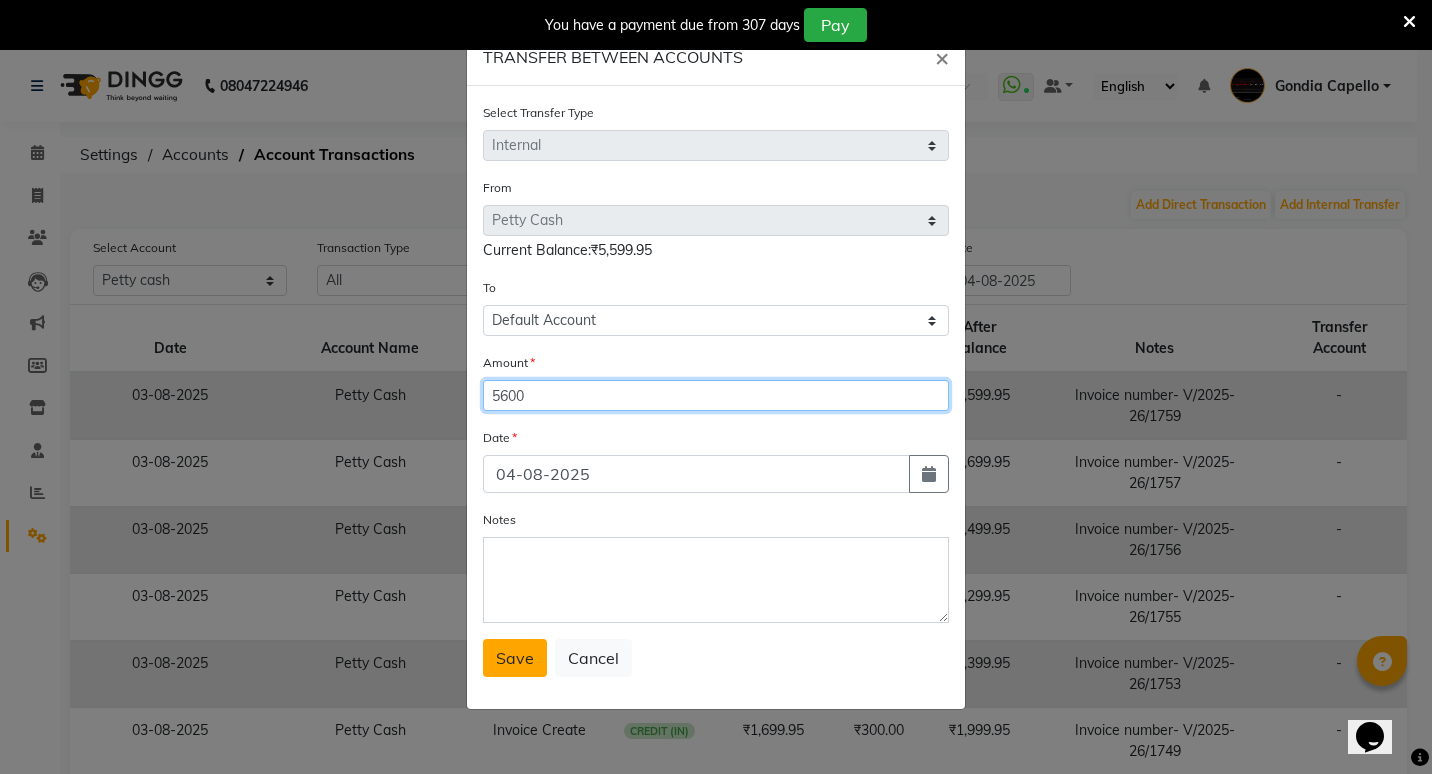 type on "5600" 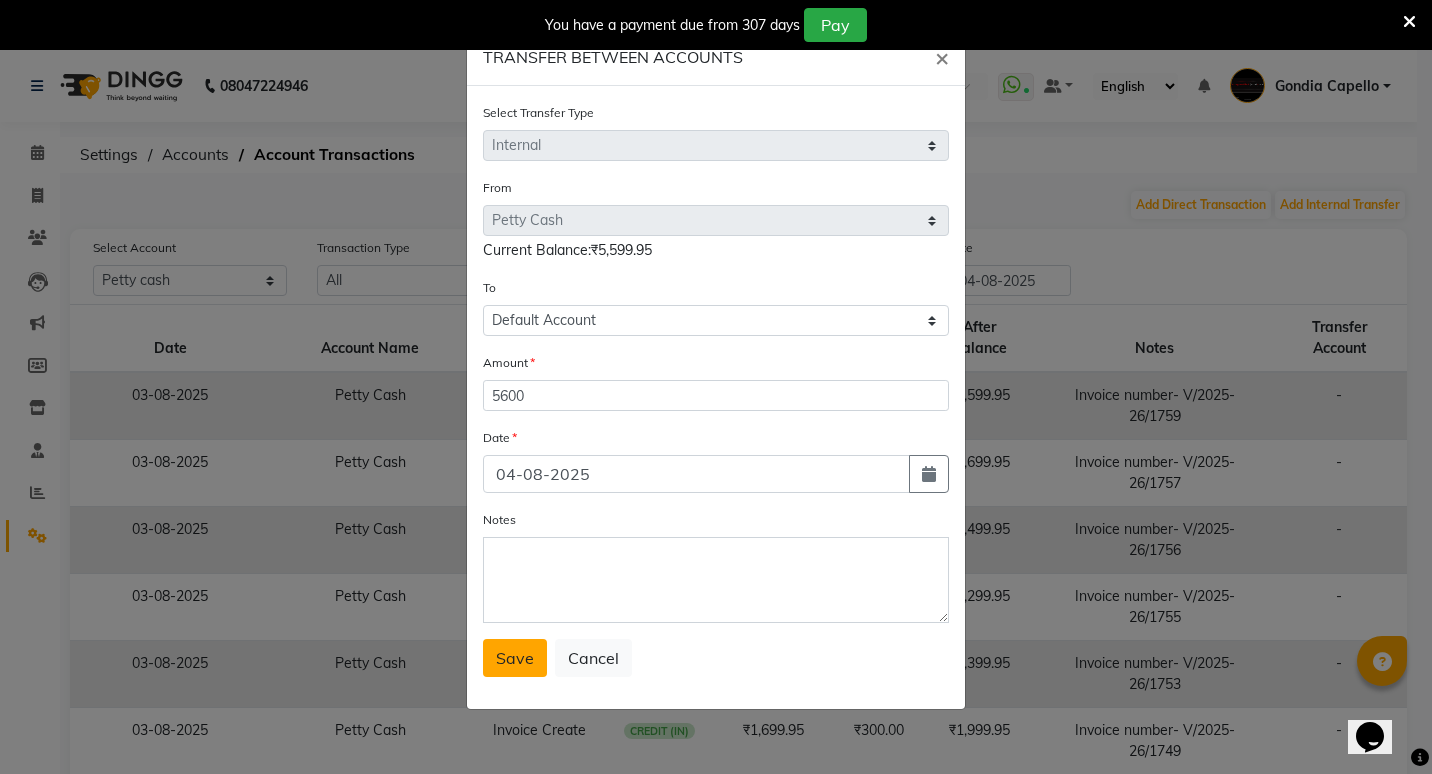 click on "Save" at bounding box center [515, 658] 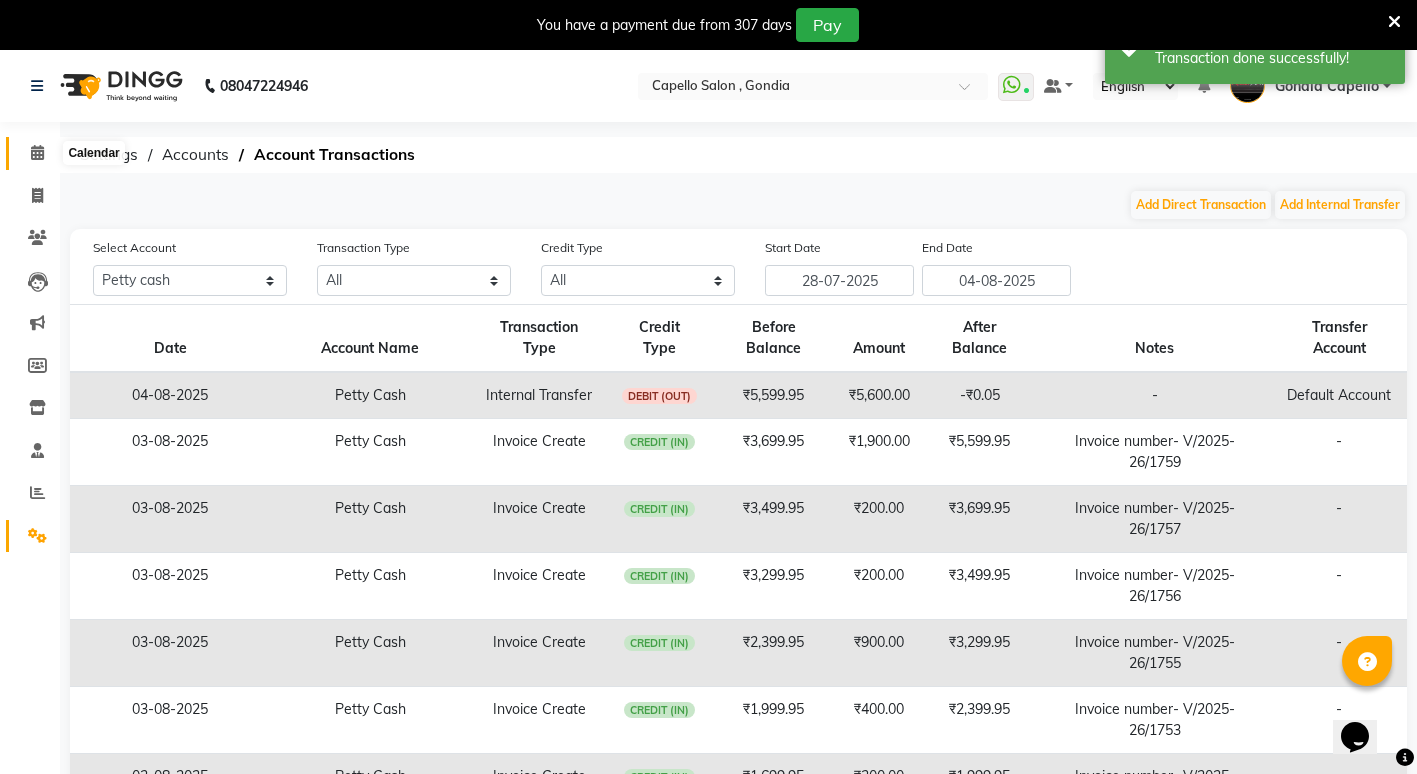 drag, startPoint x: 44, startPoint y: 147, endPoint x: 84, endPoint y: 163, distance: 43.081318 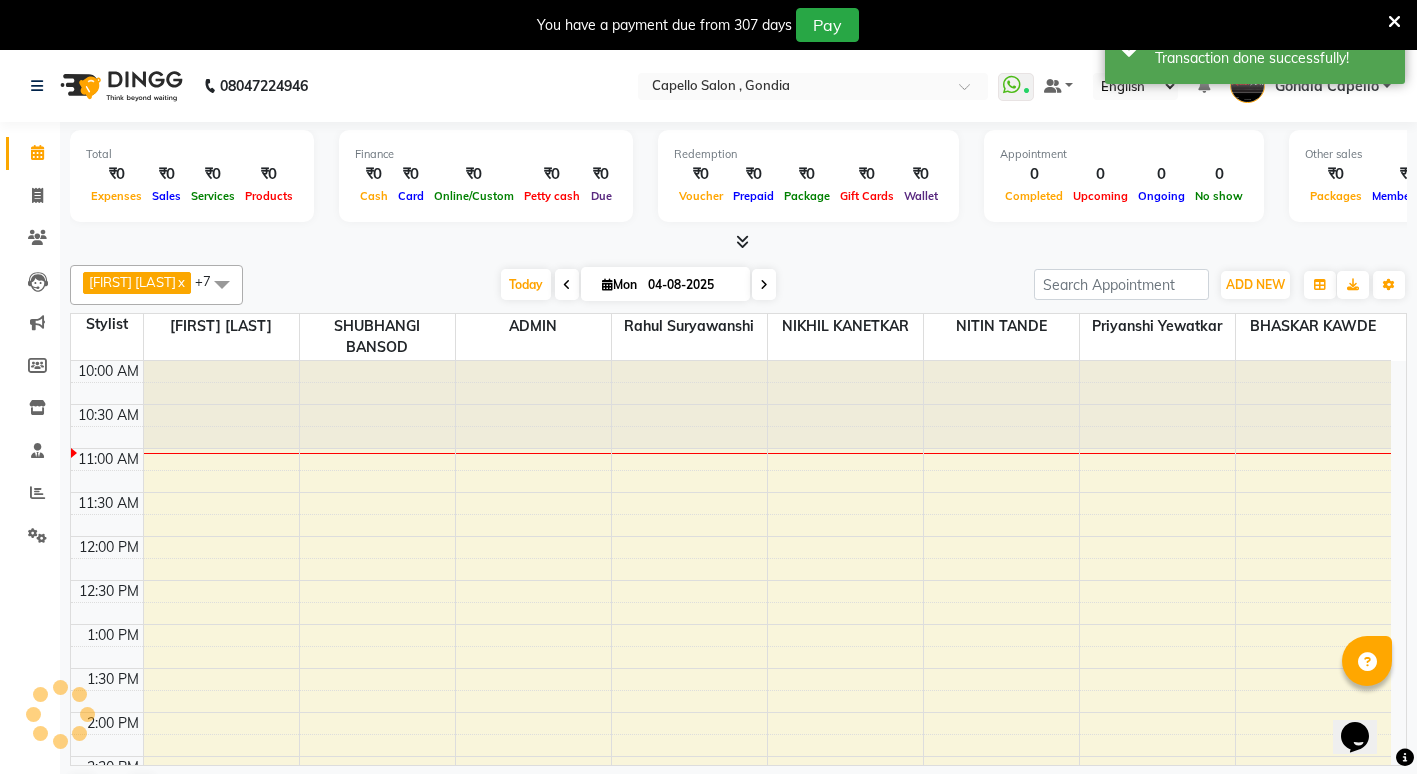 scroll, scrollTop: 0, scrollLeft: 0, axis: both 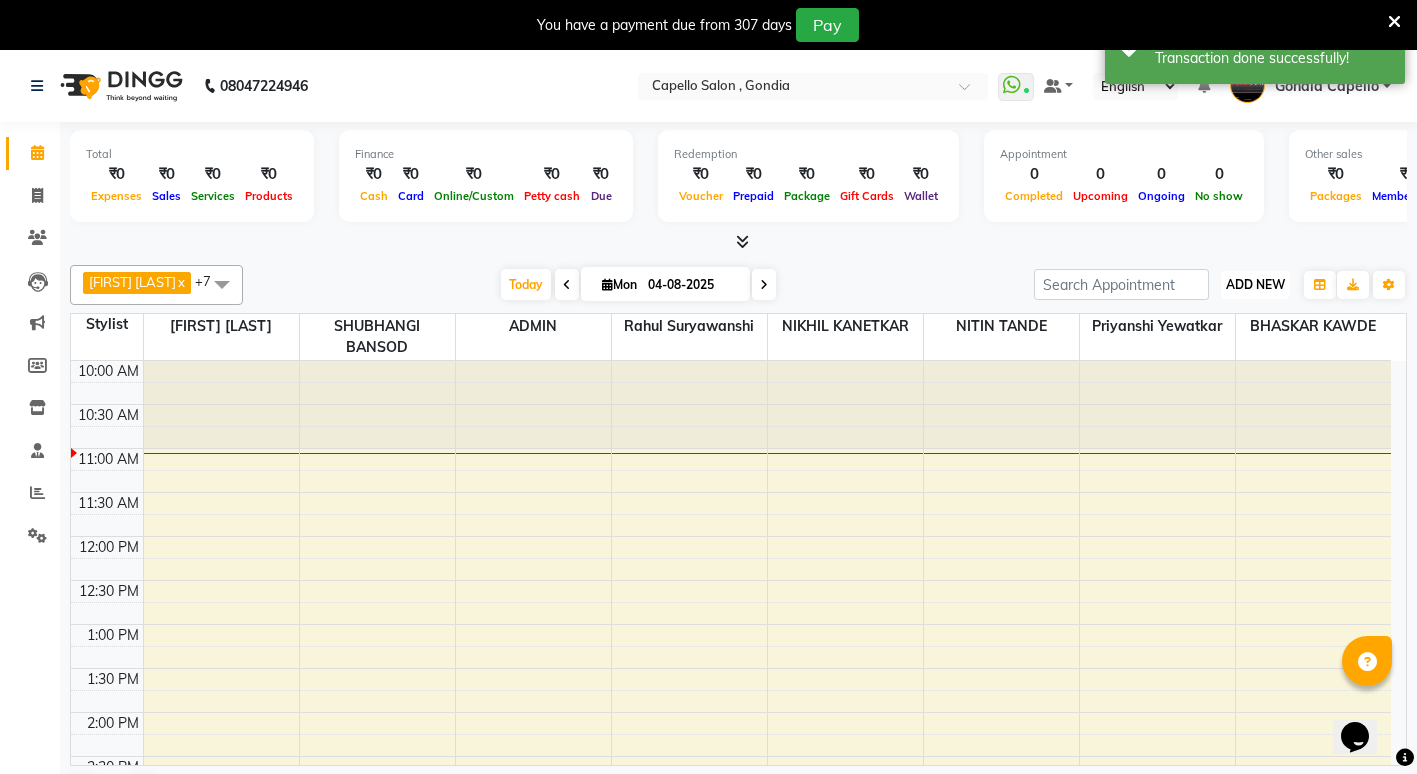 click on "ADD NEW" at bounding box center [1255, 284] 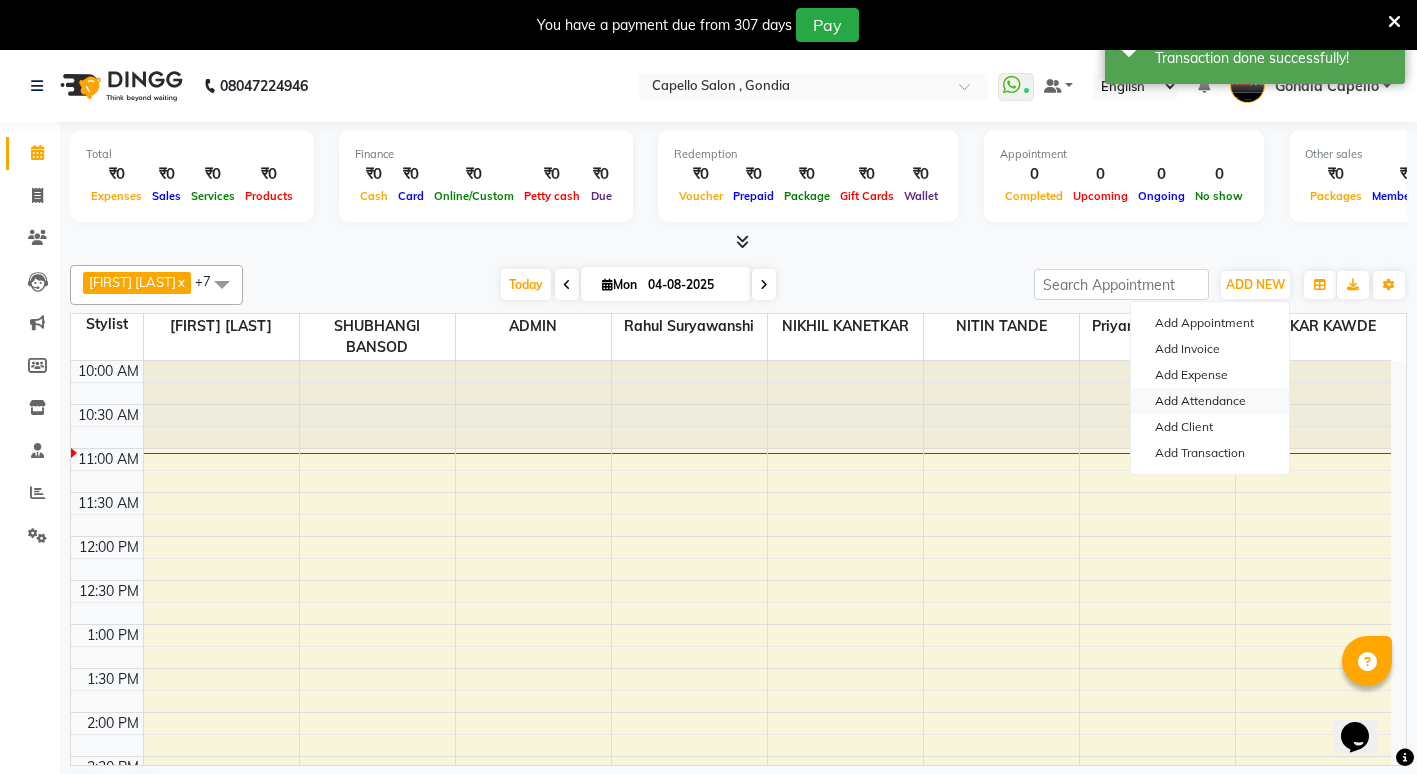 click on "Add Attendance" at bounding box center [1210, 401] 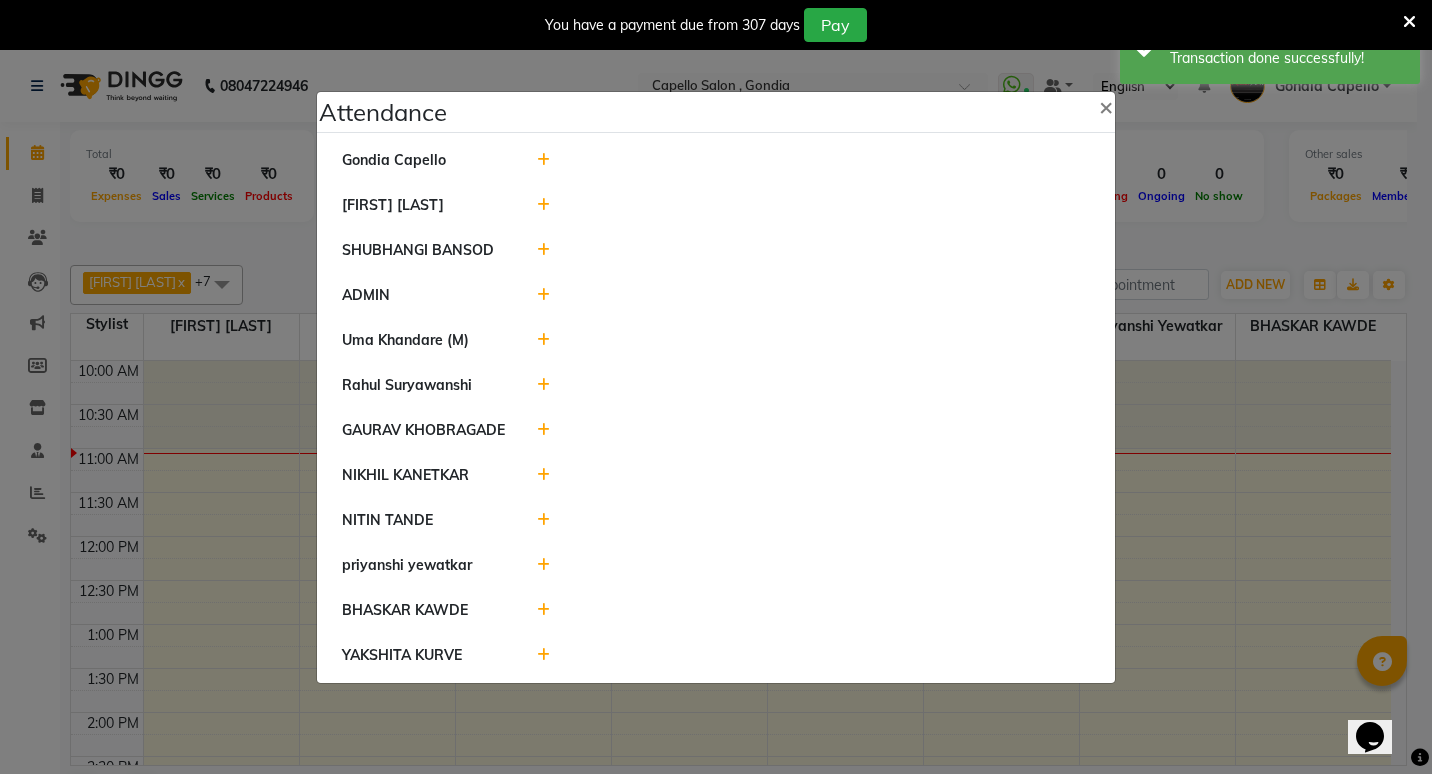 click 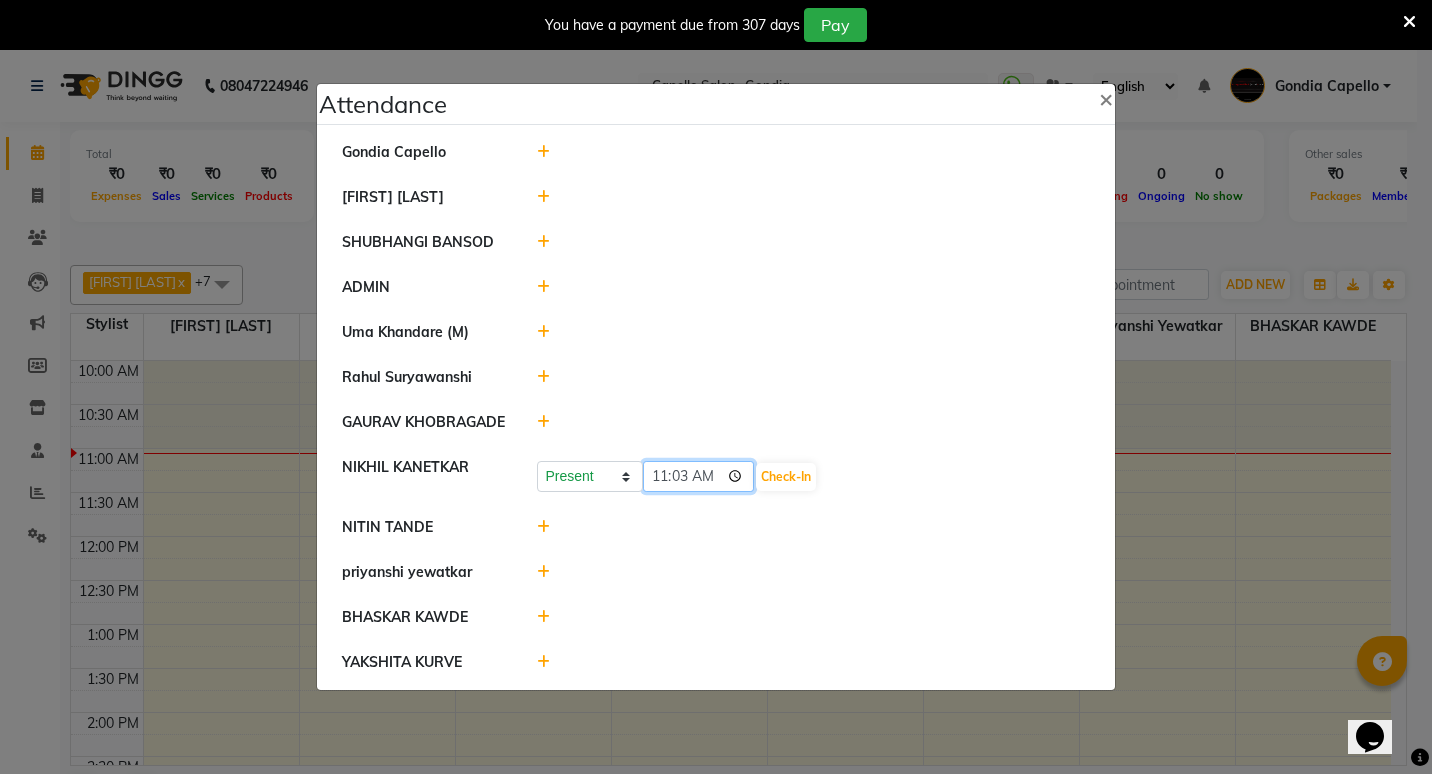 click on "11:03" 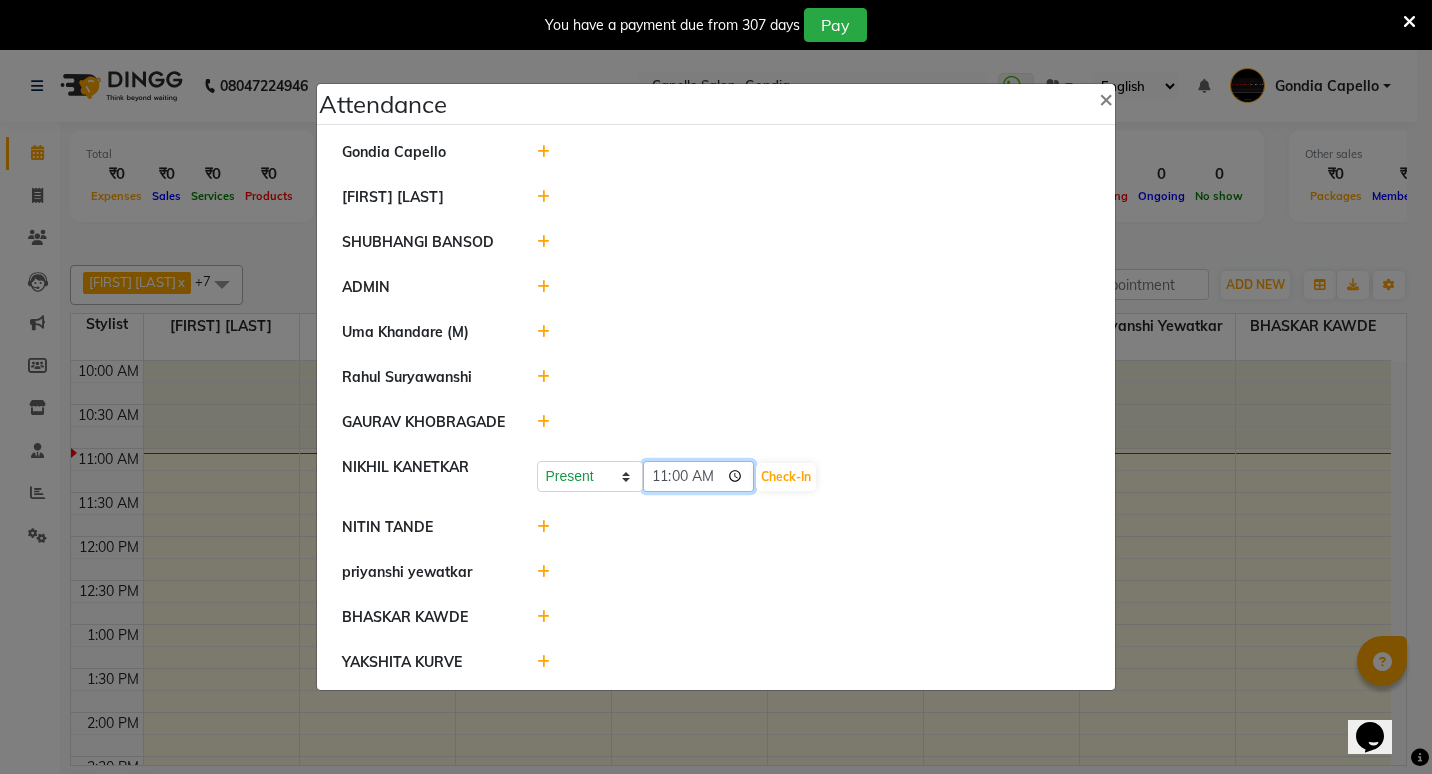 type on "11:03" 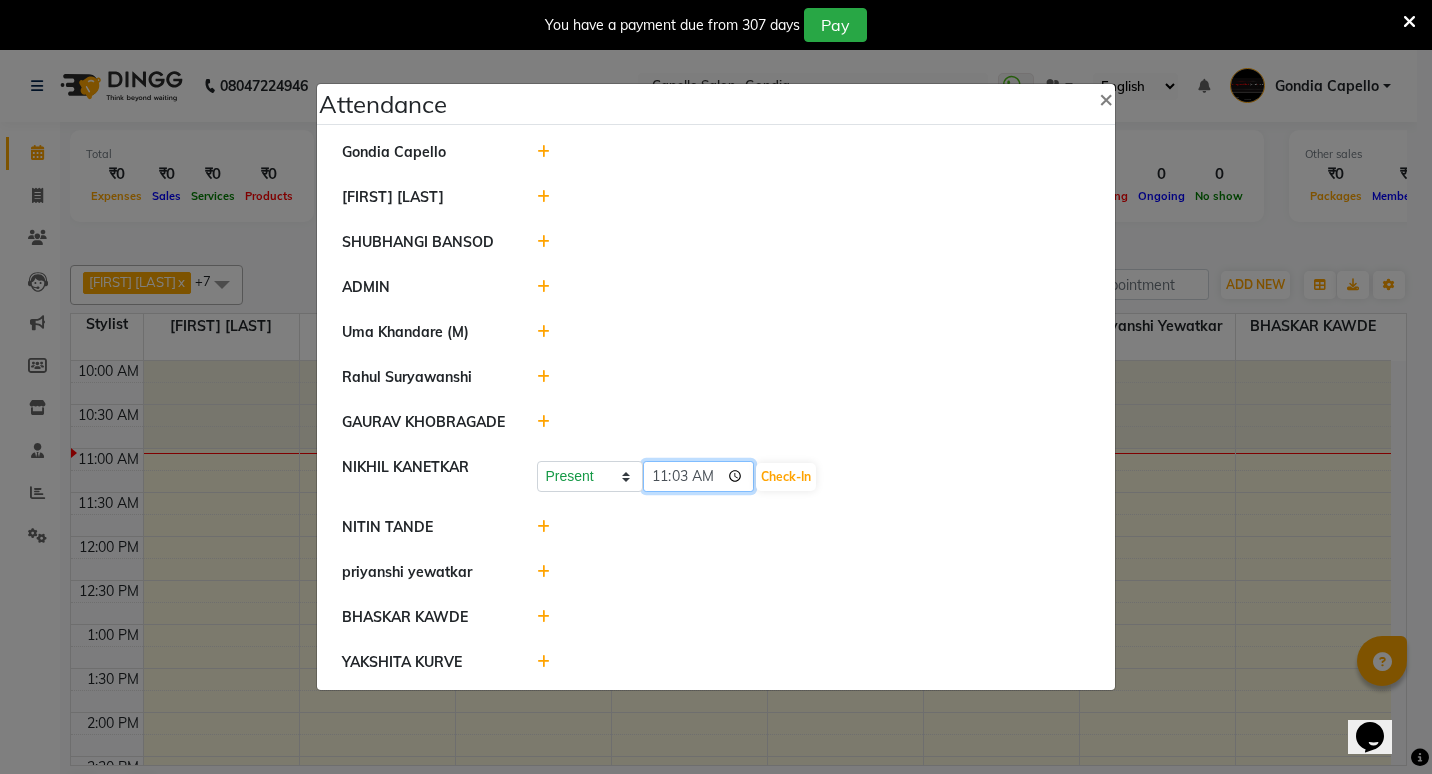 type 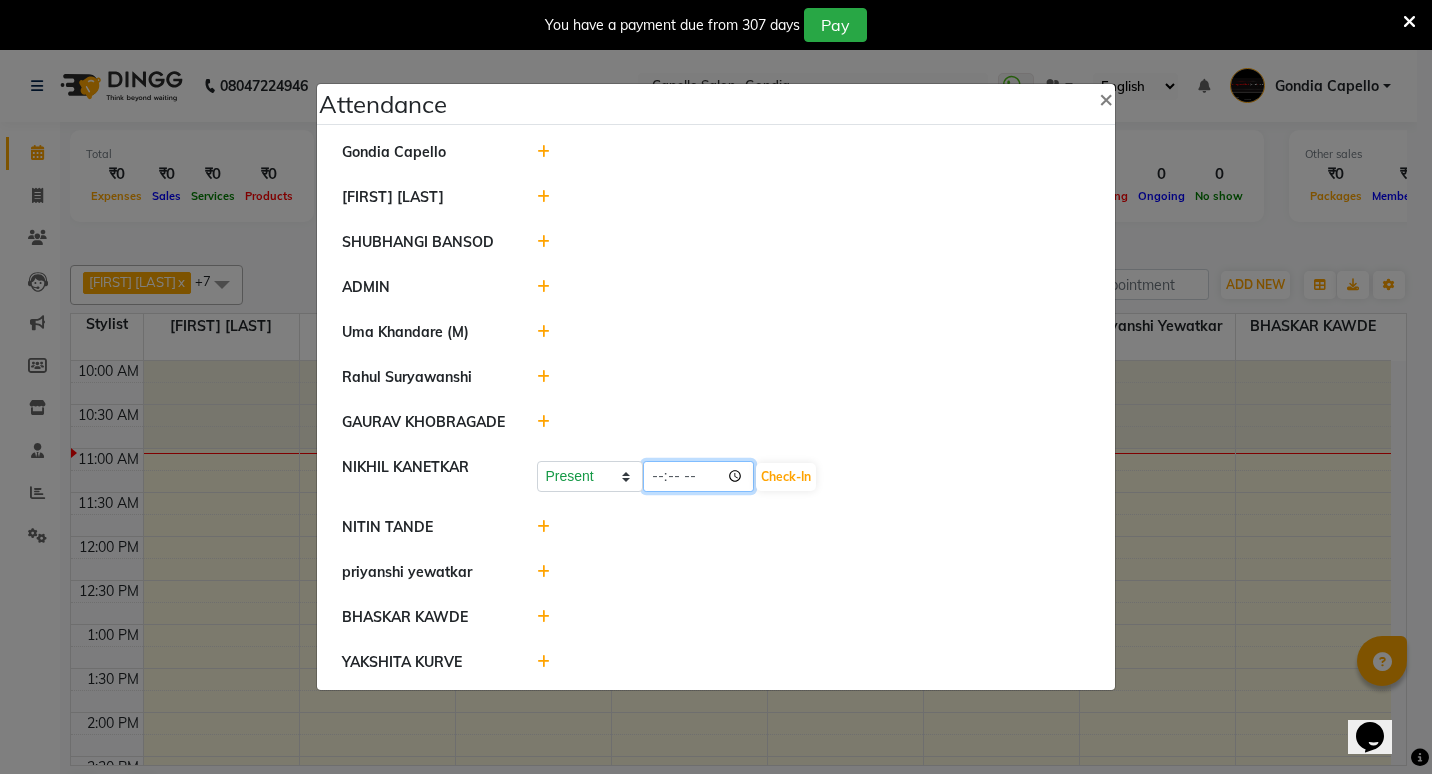 click 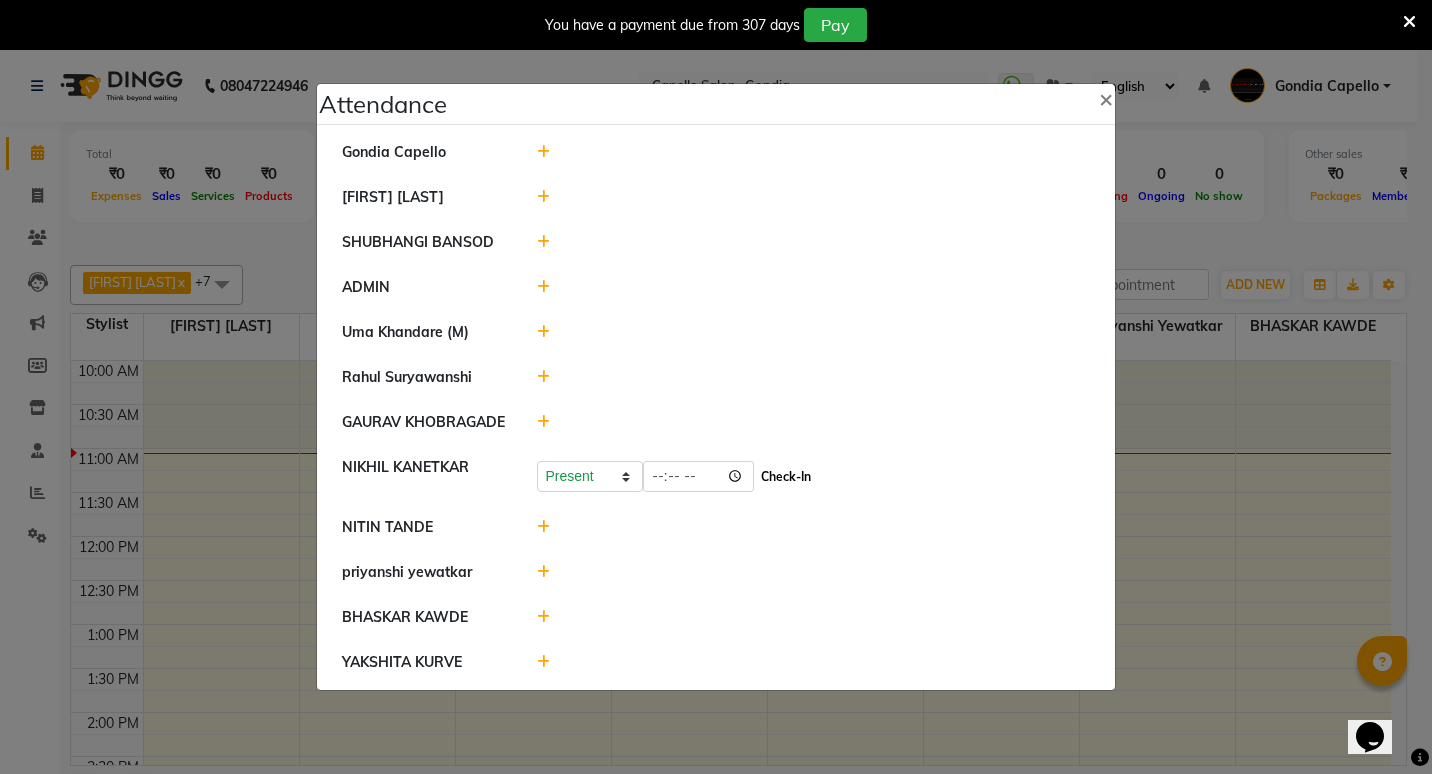 click on "Check-In" 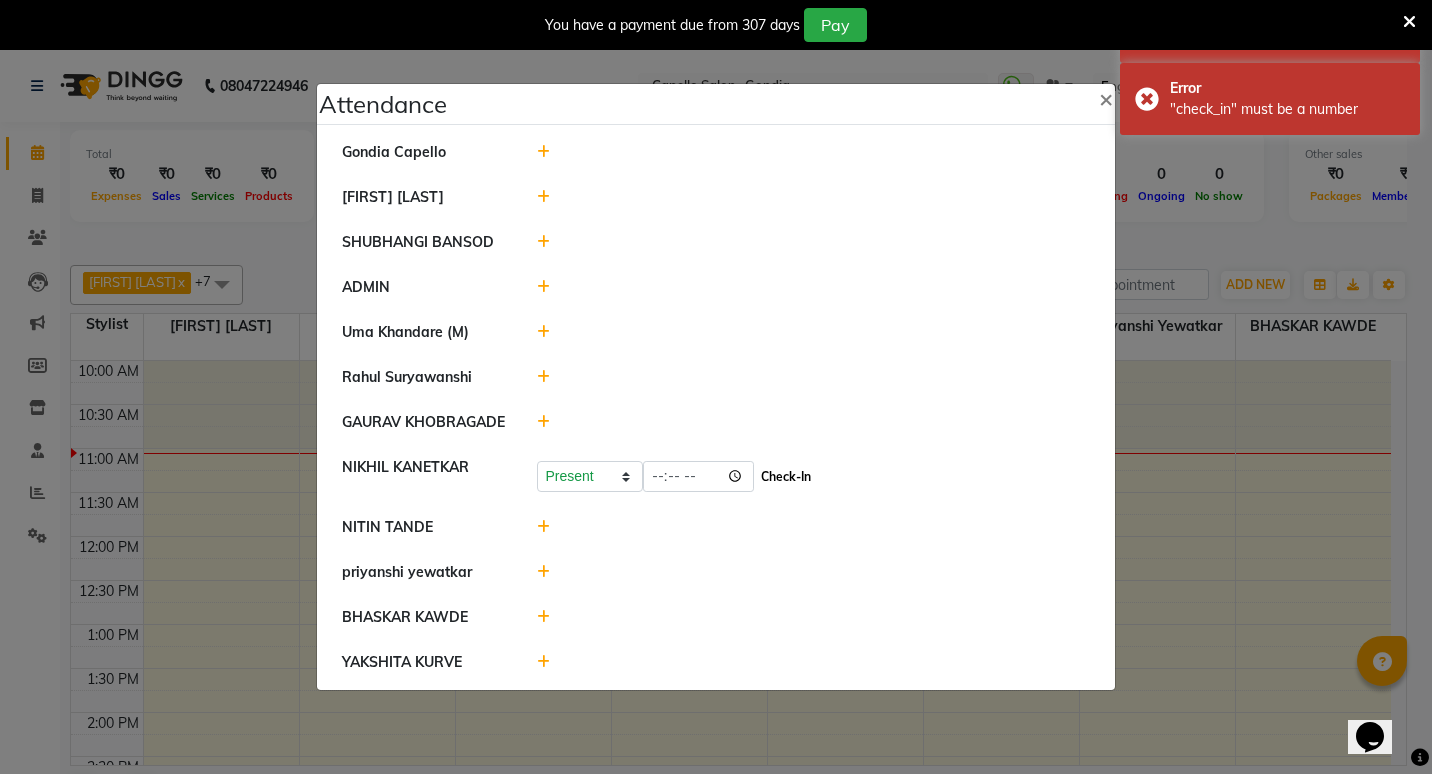 click on "Check-In" 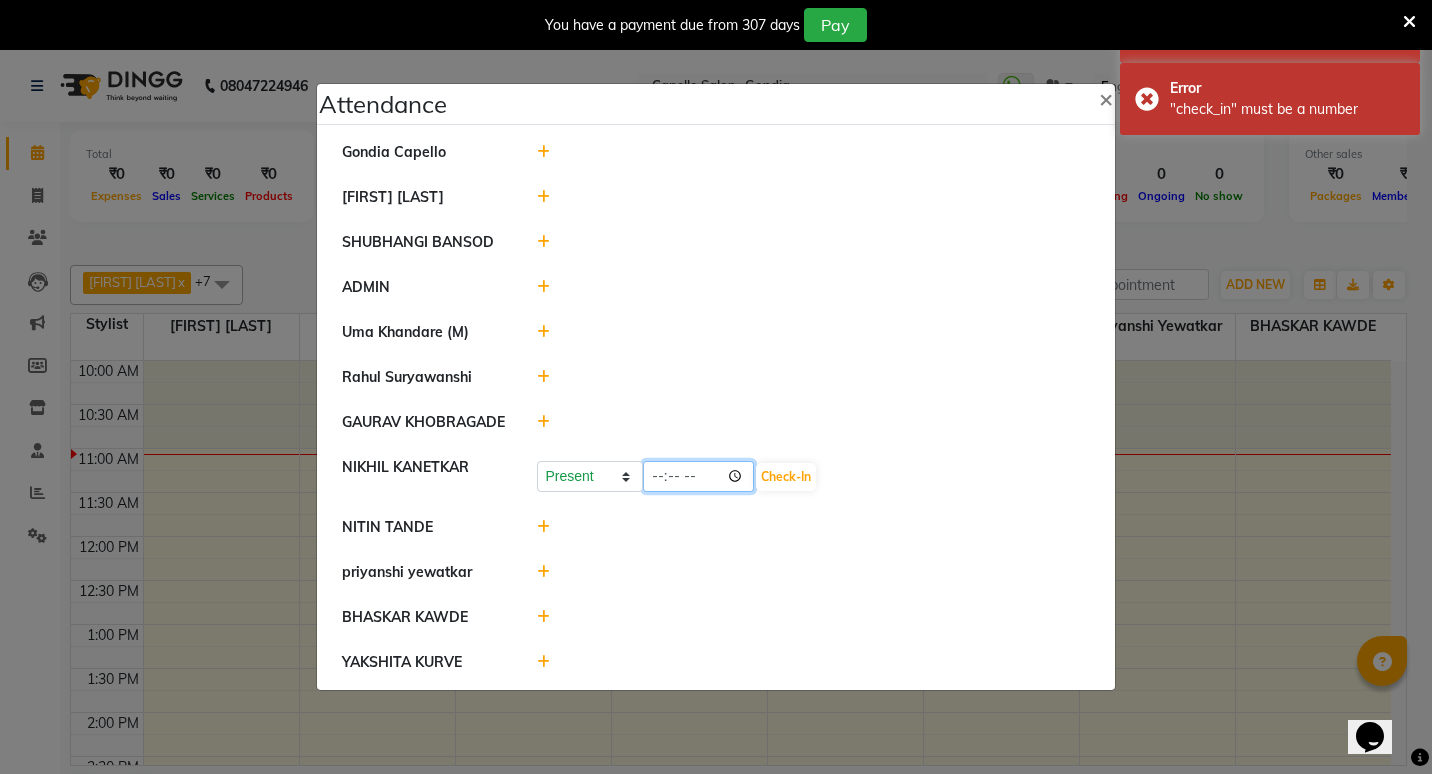 click 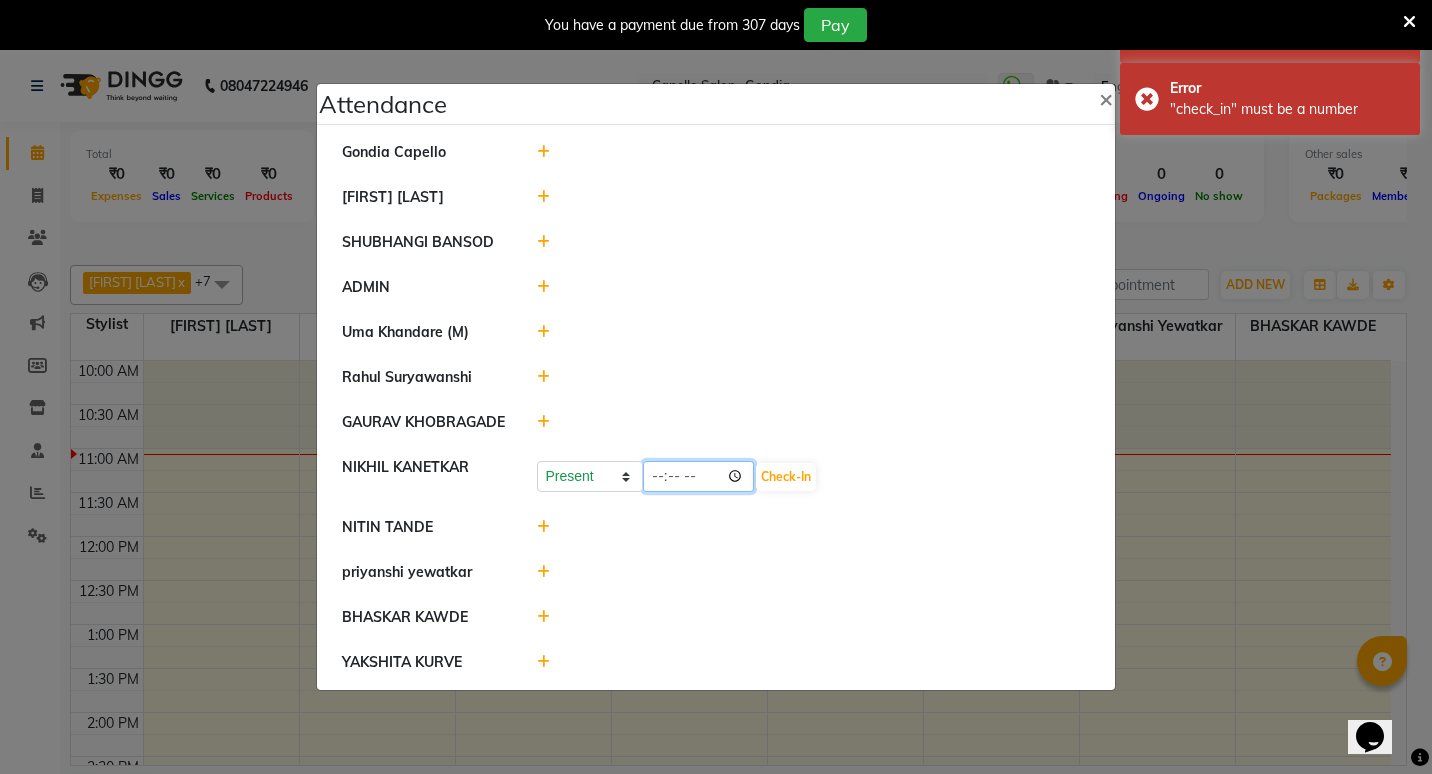 click 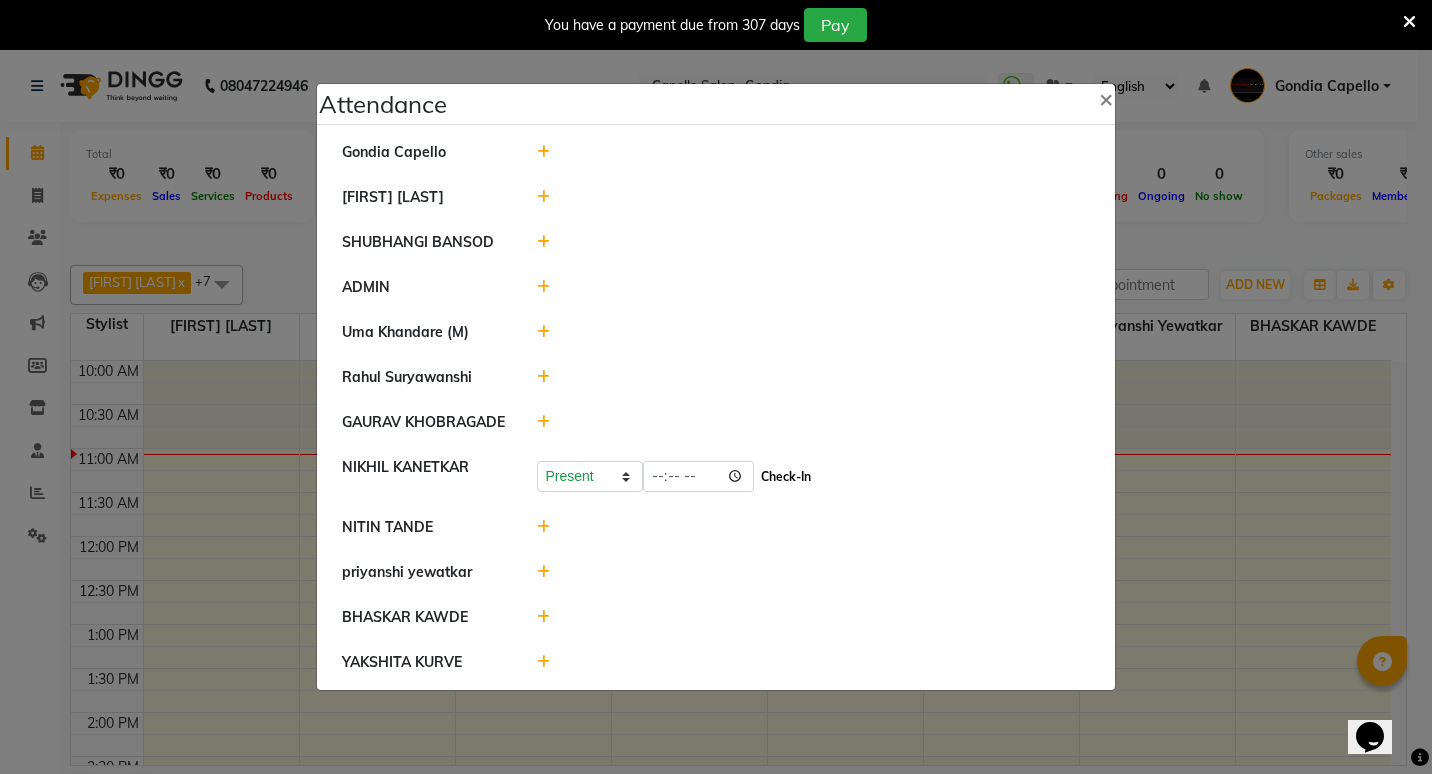 click on "Check-In" 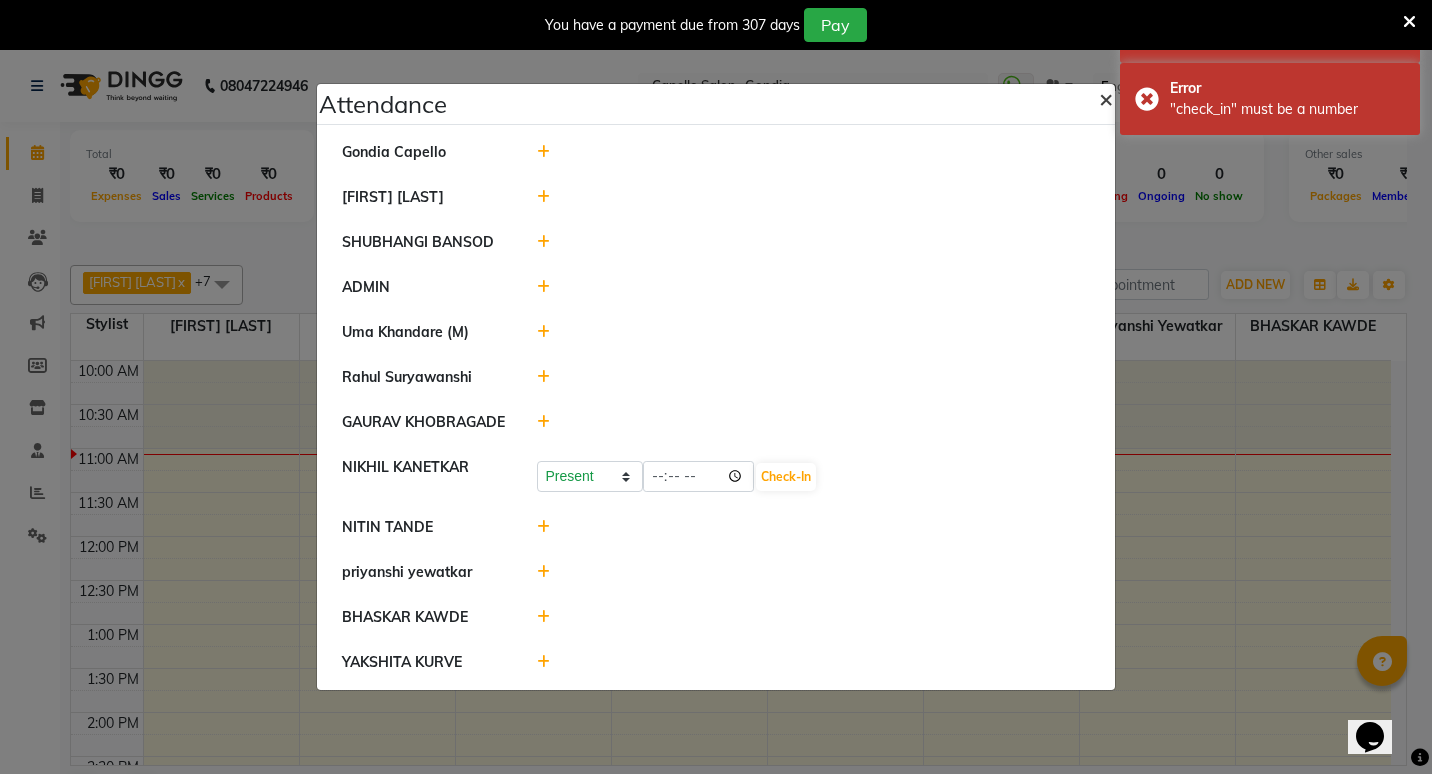 click on "×" 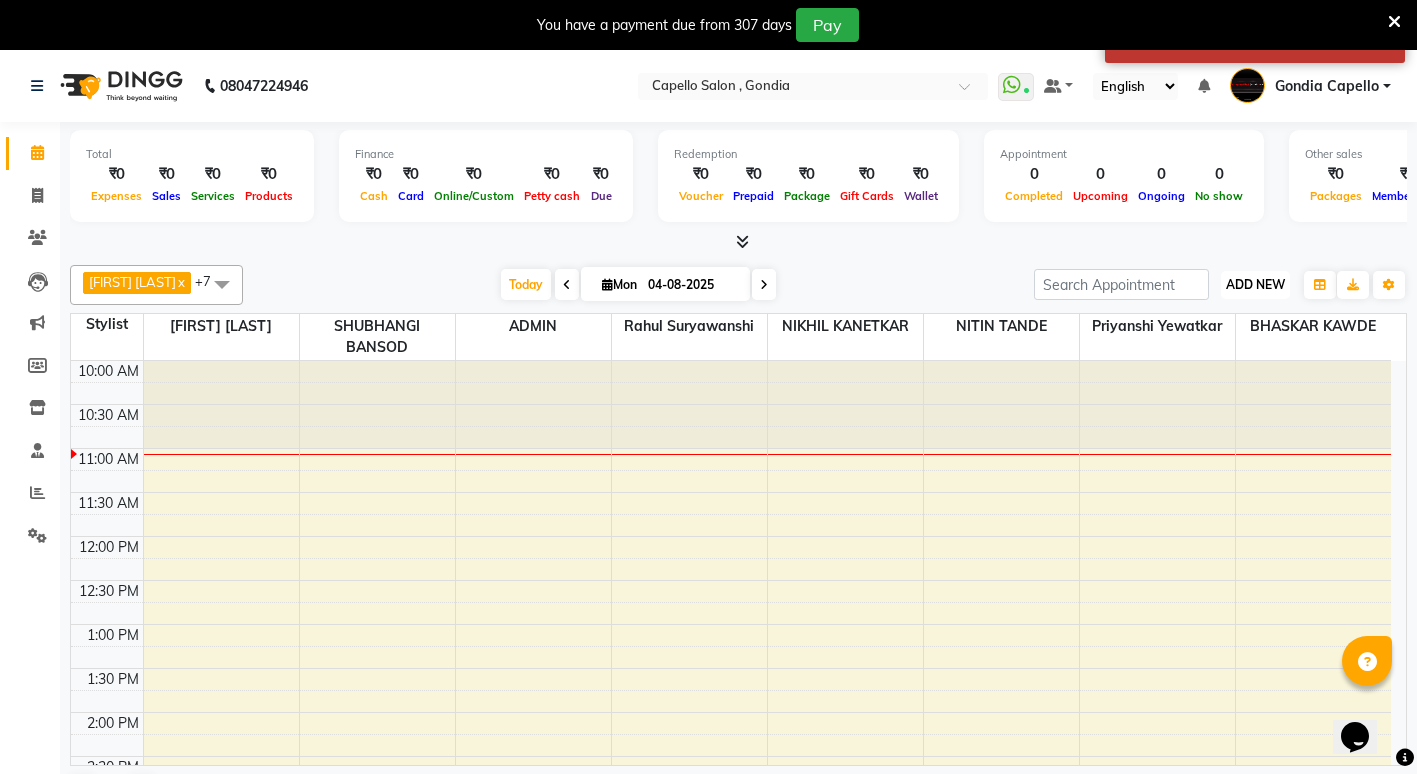 click on "ADD NEW Toggle Dropdown" at bounding box center (1255, 285) 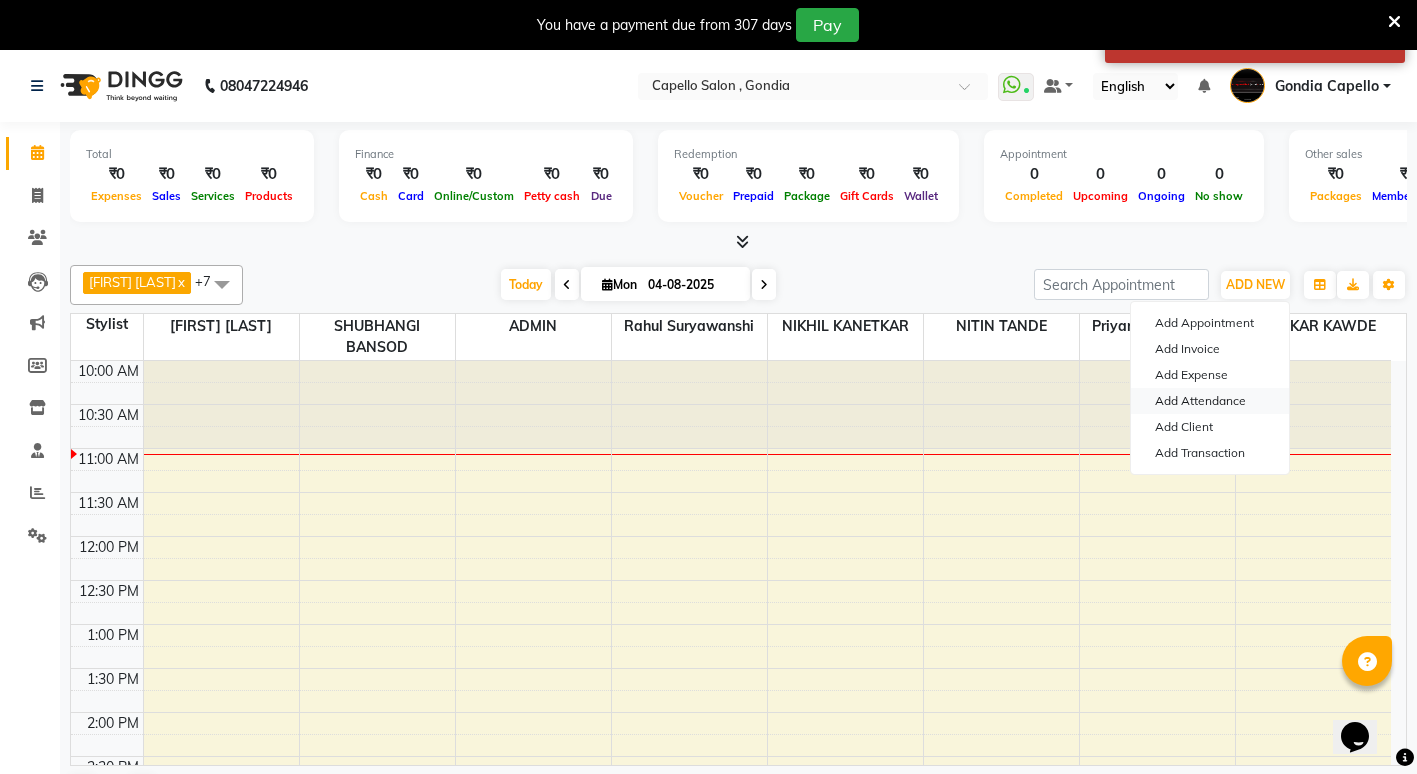 click on "Add Attendance" at bounding box center [1210, 401] 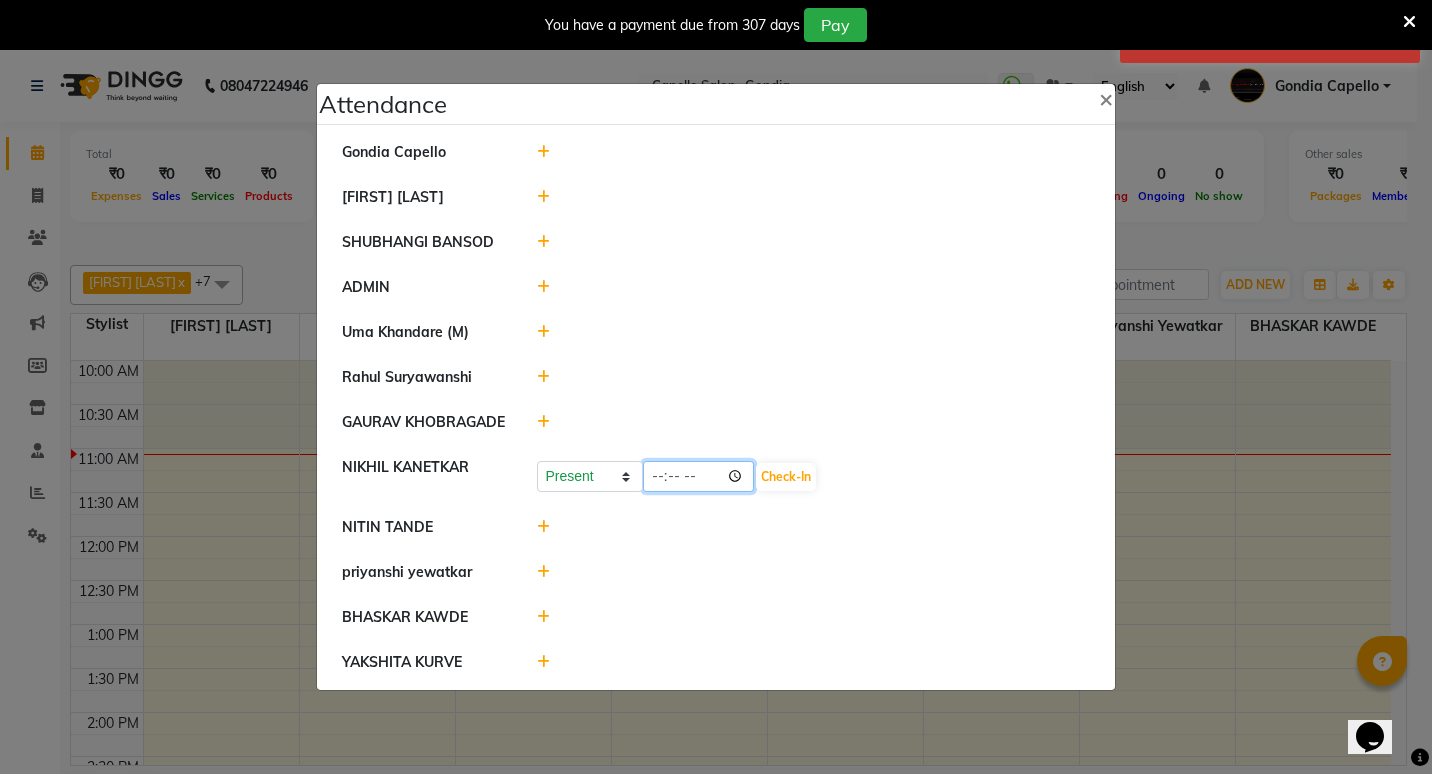 click 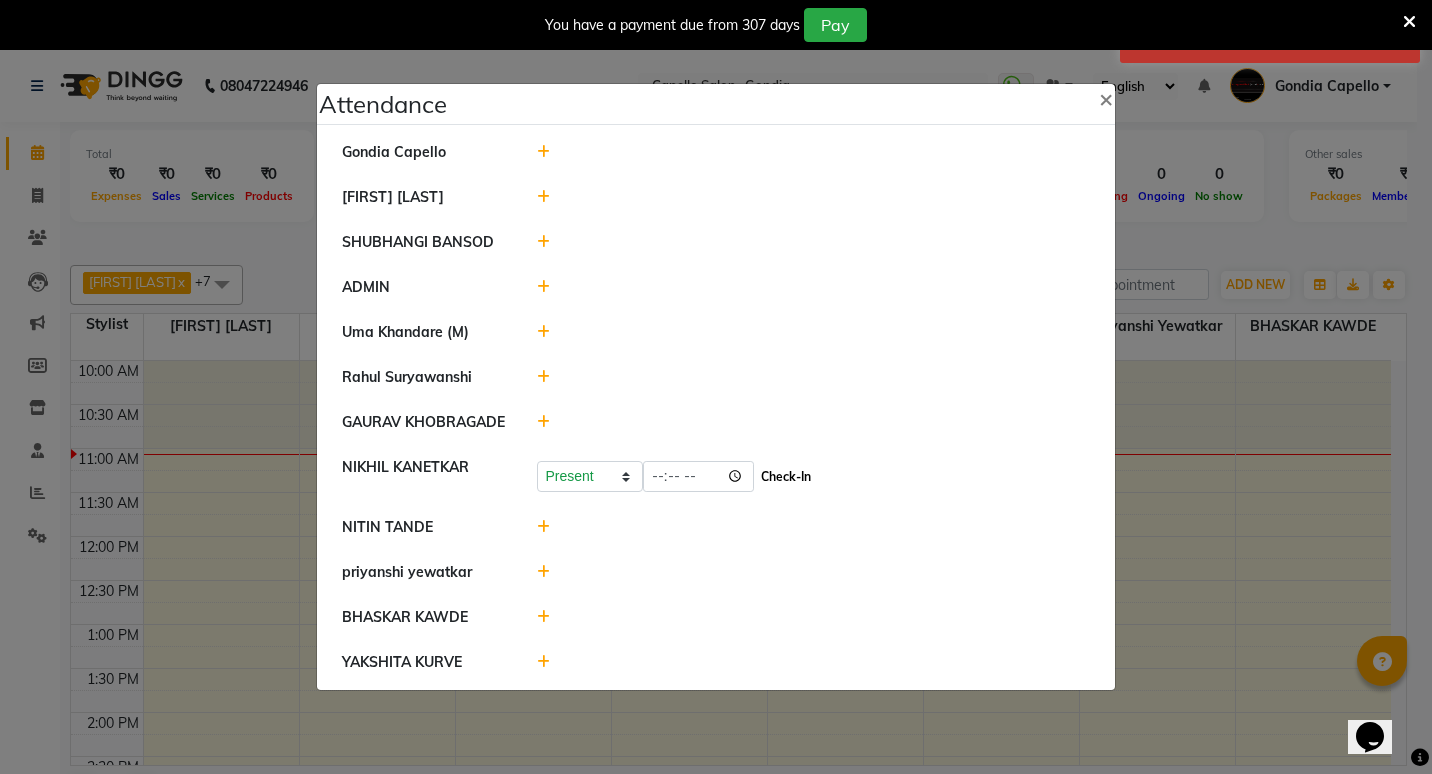 click on "Check-In" 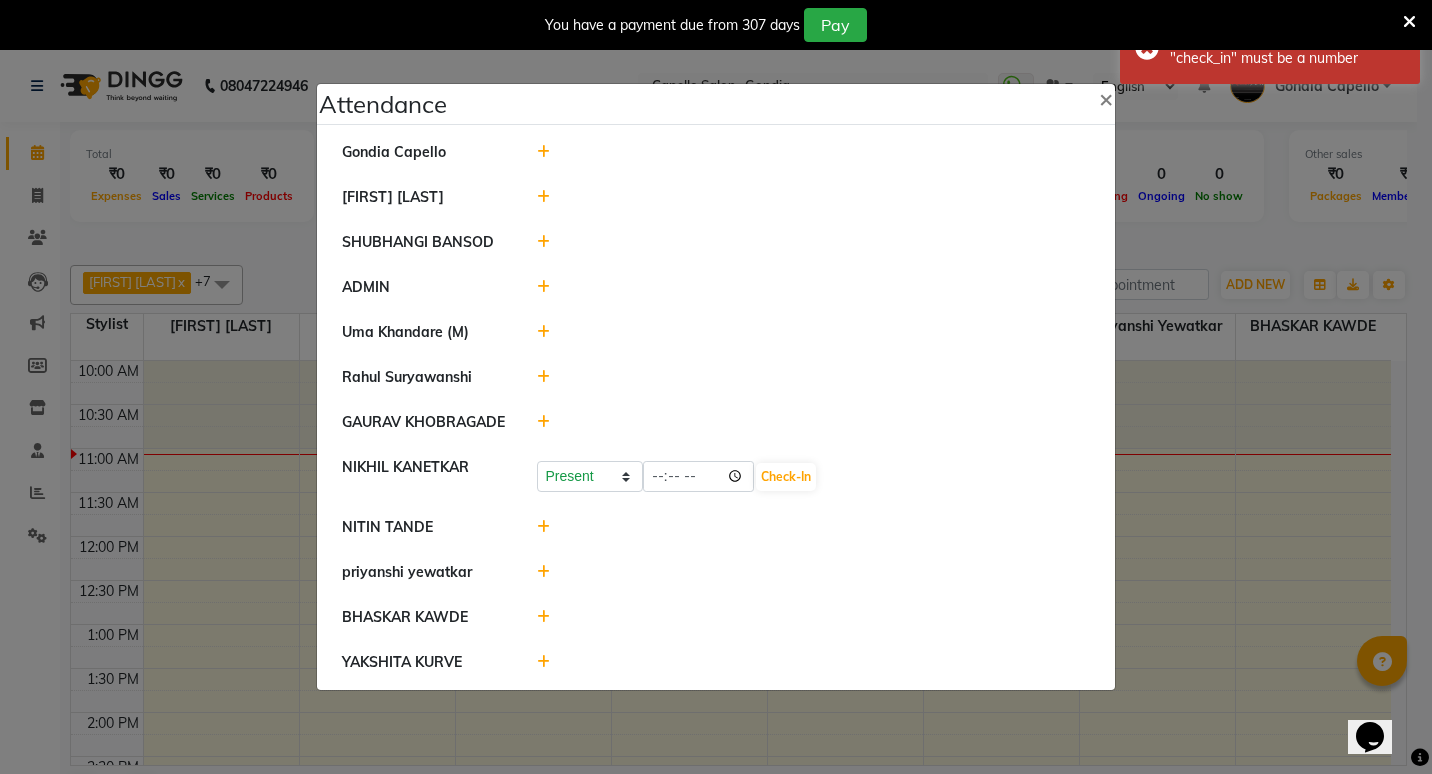 click 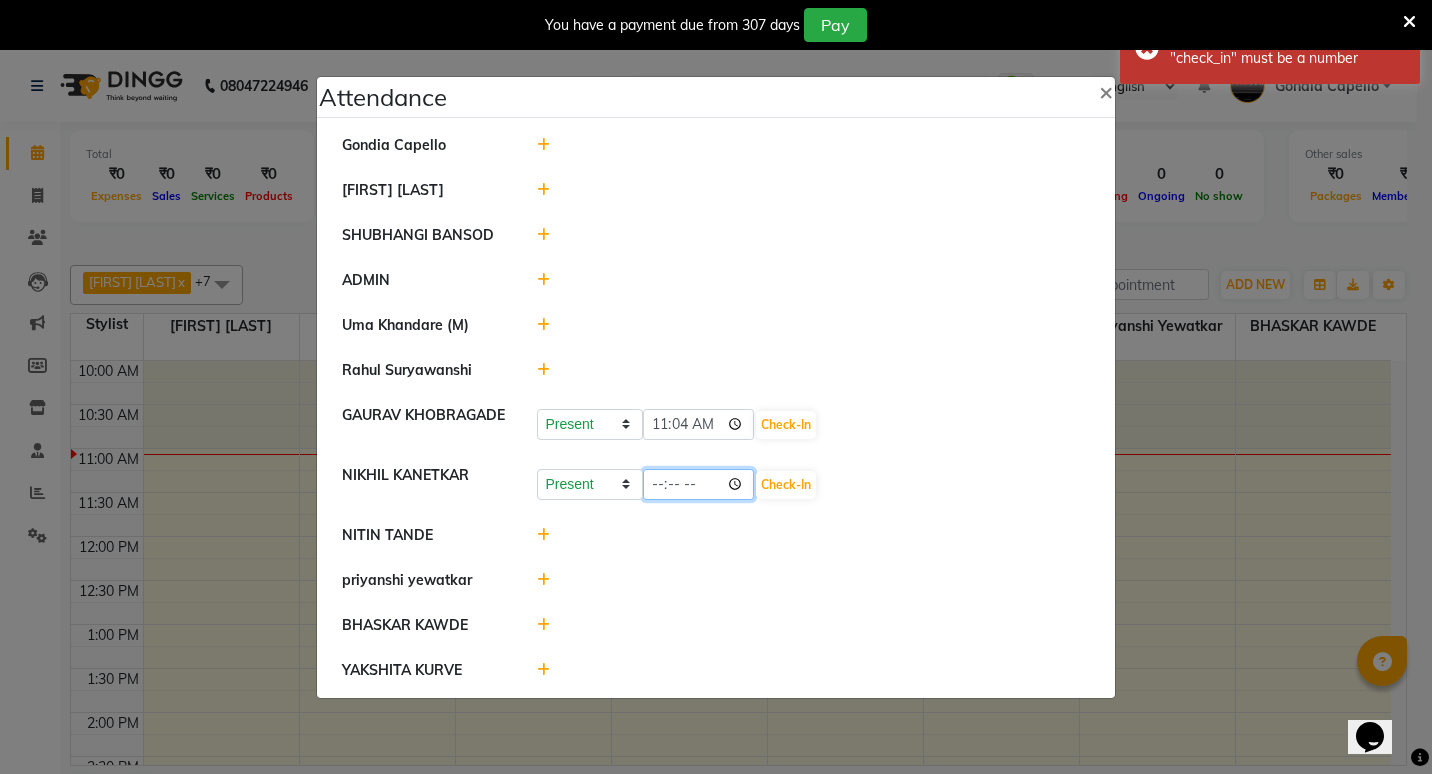 click 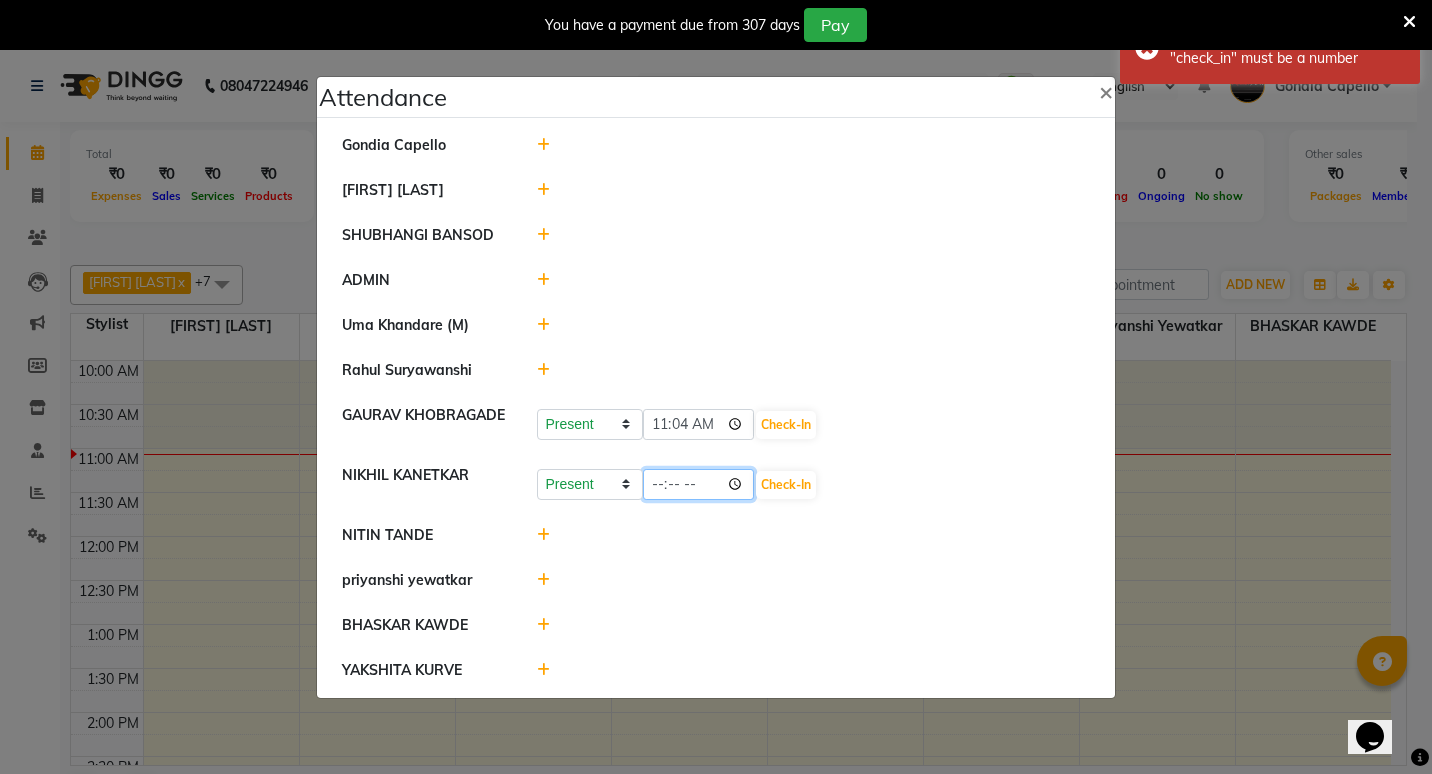 type on "11:02" 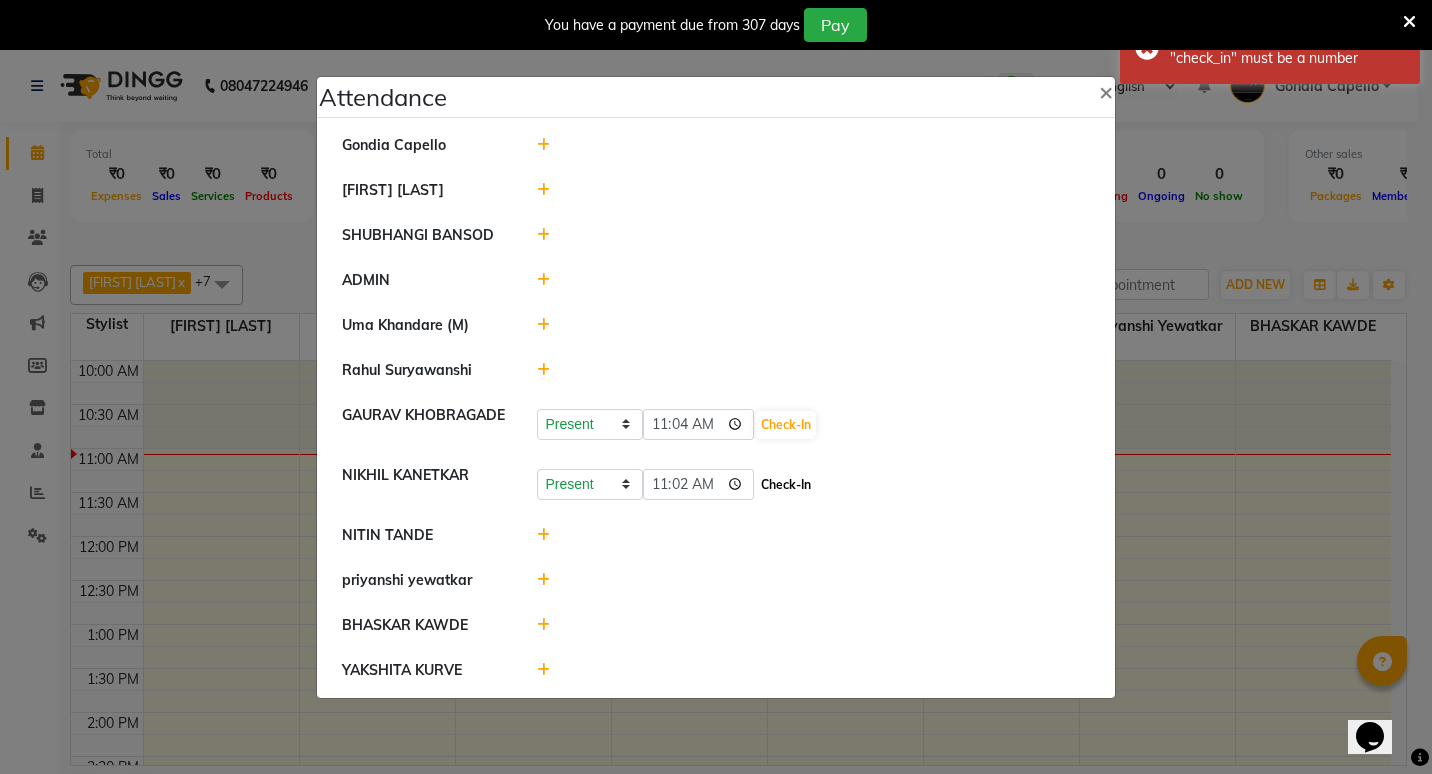 click on "Check-In" 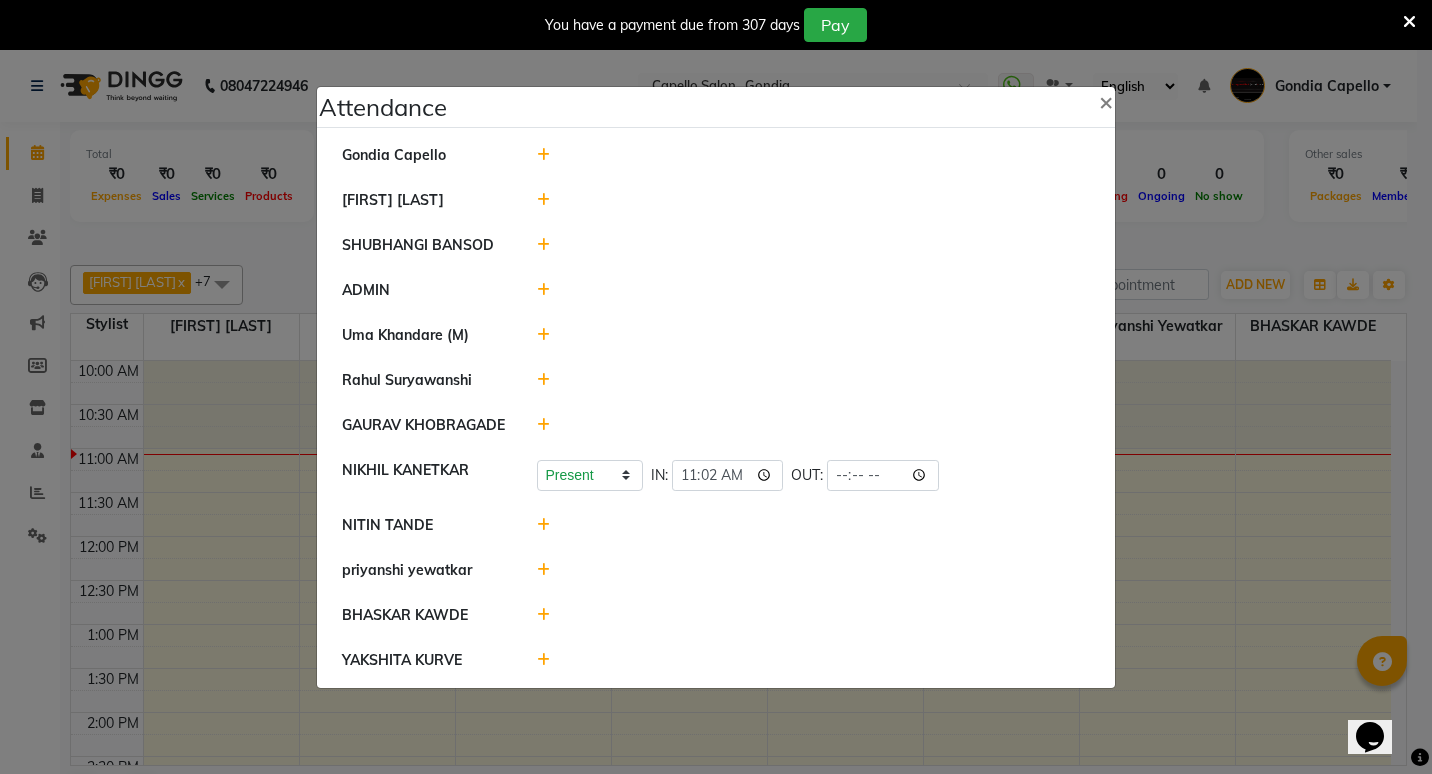 click 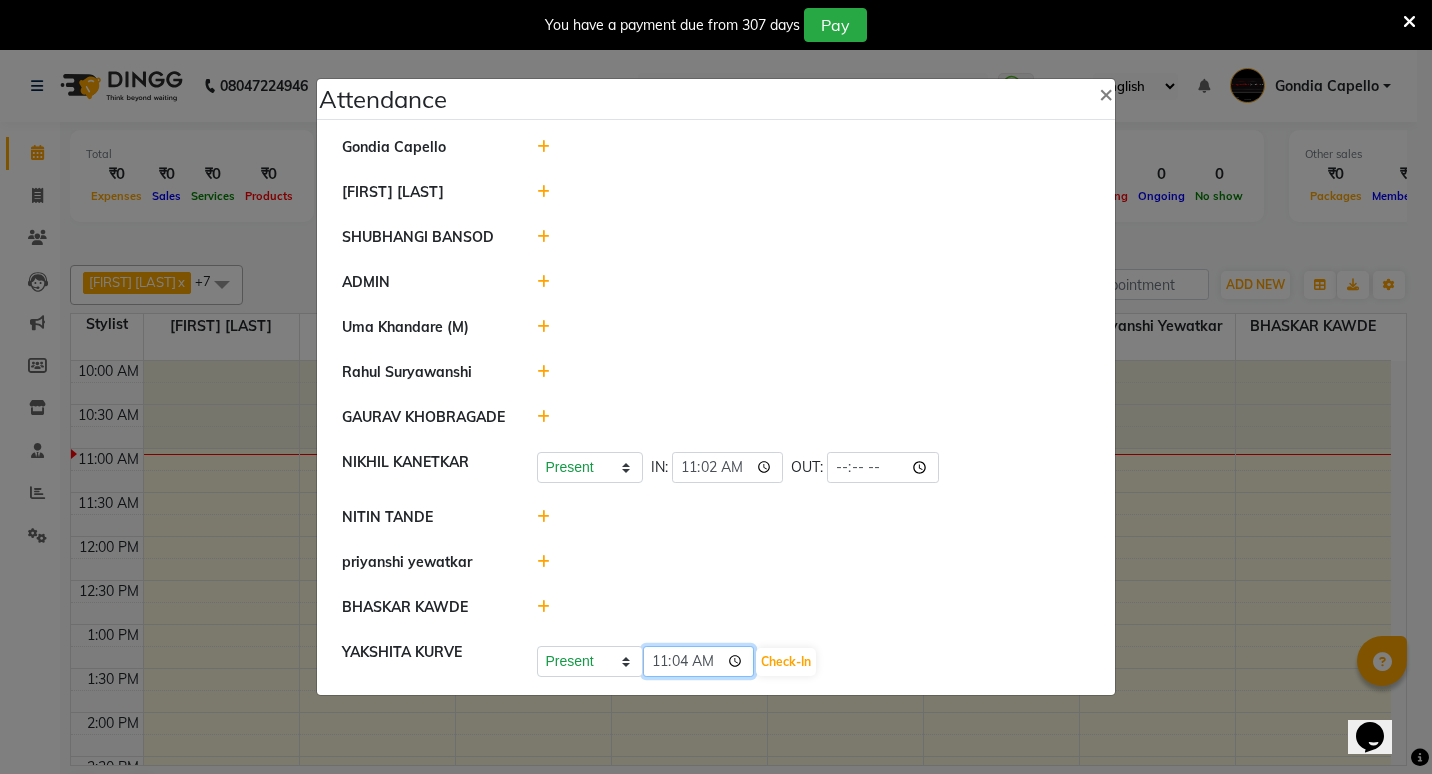 click on "11:04" 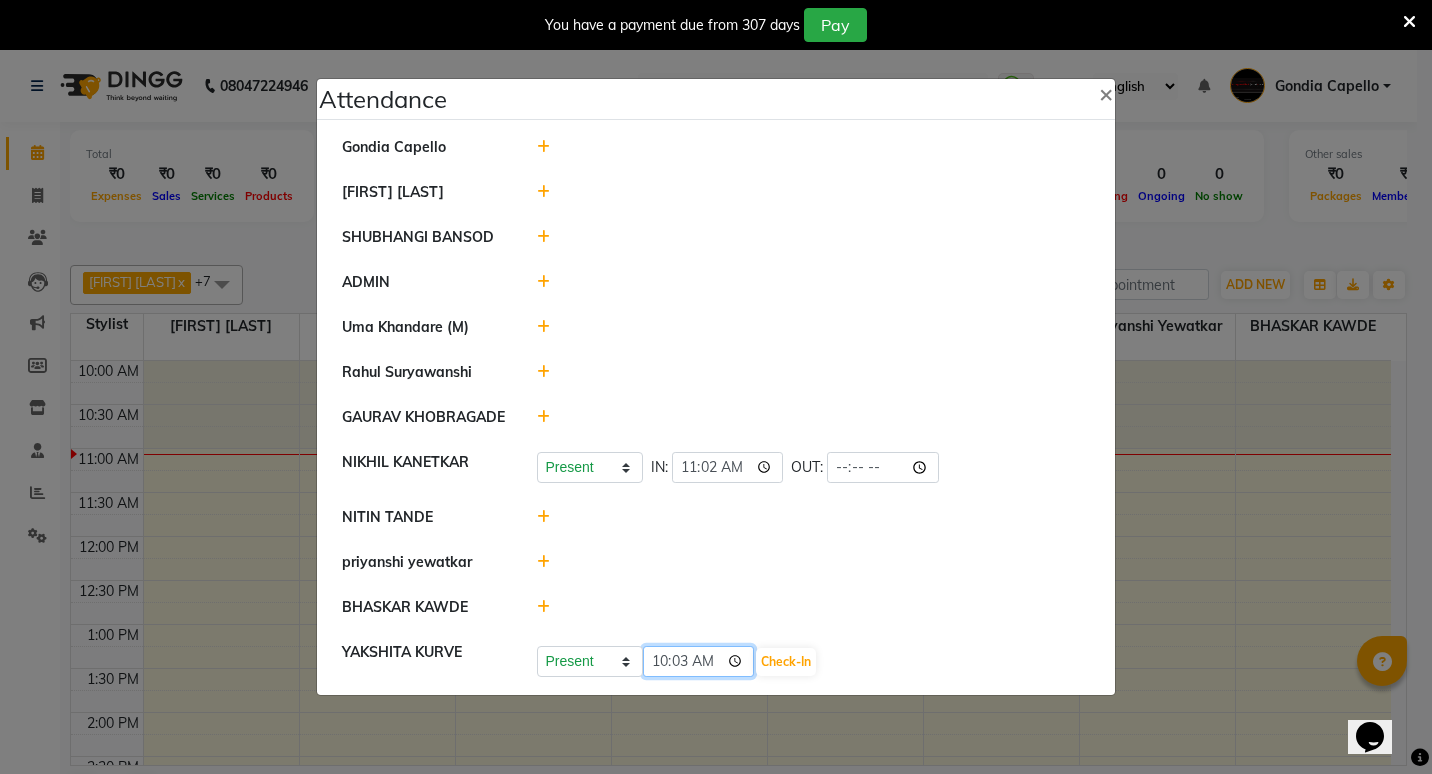 type on "10:39" 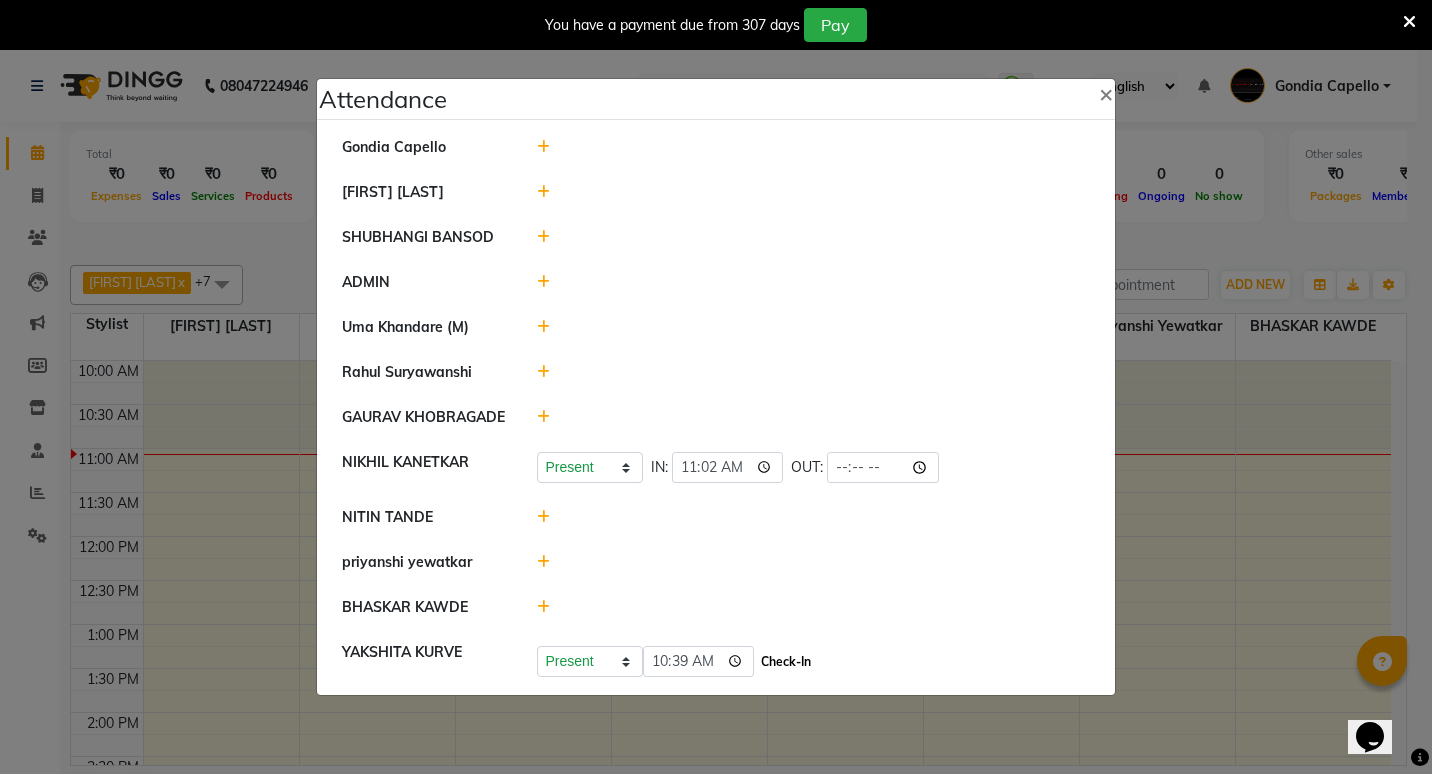 click on "Check-In" 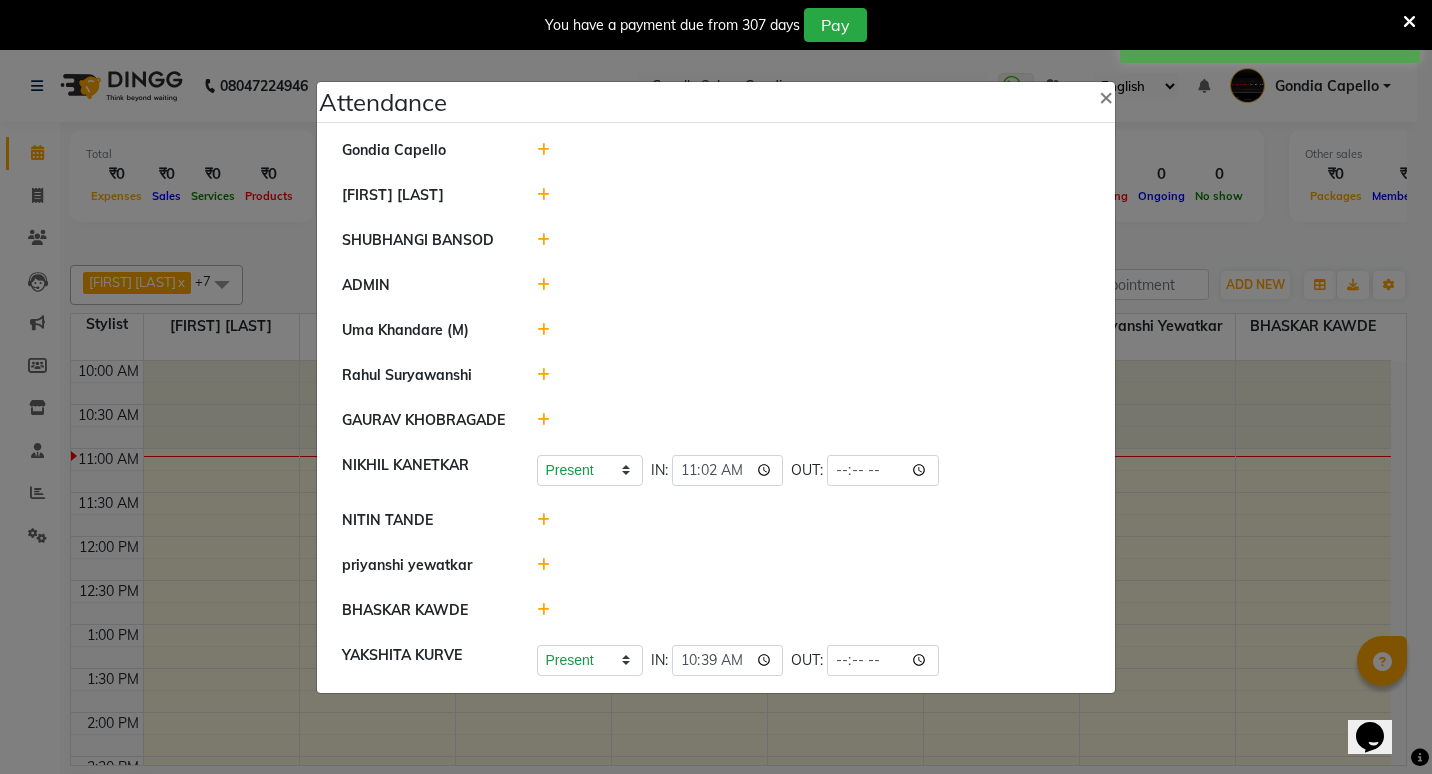 click 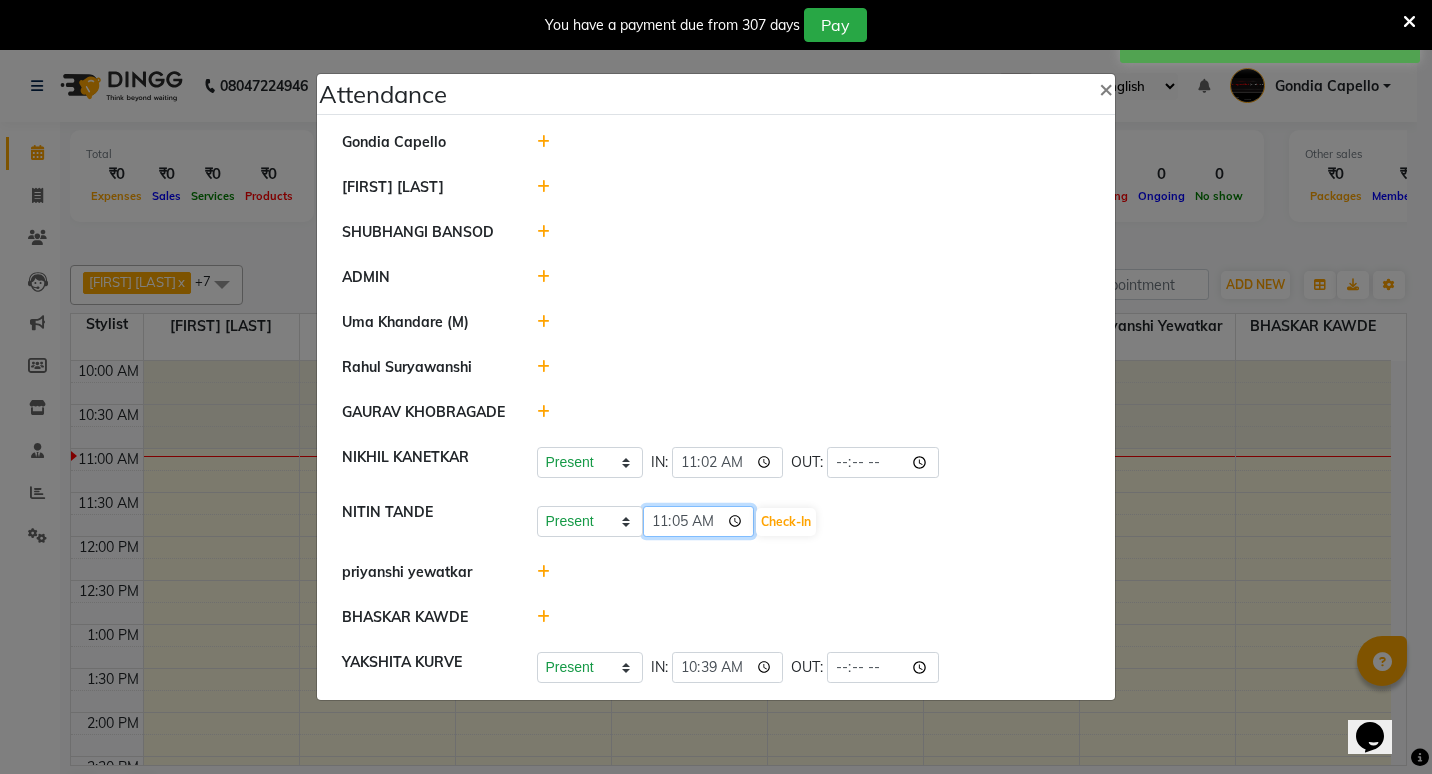 click on "11:05" 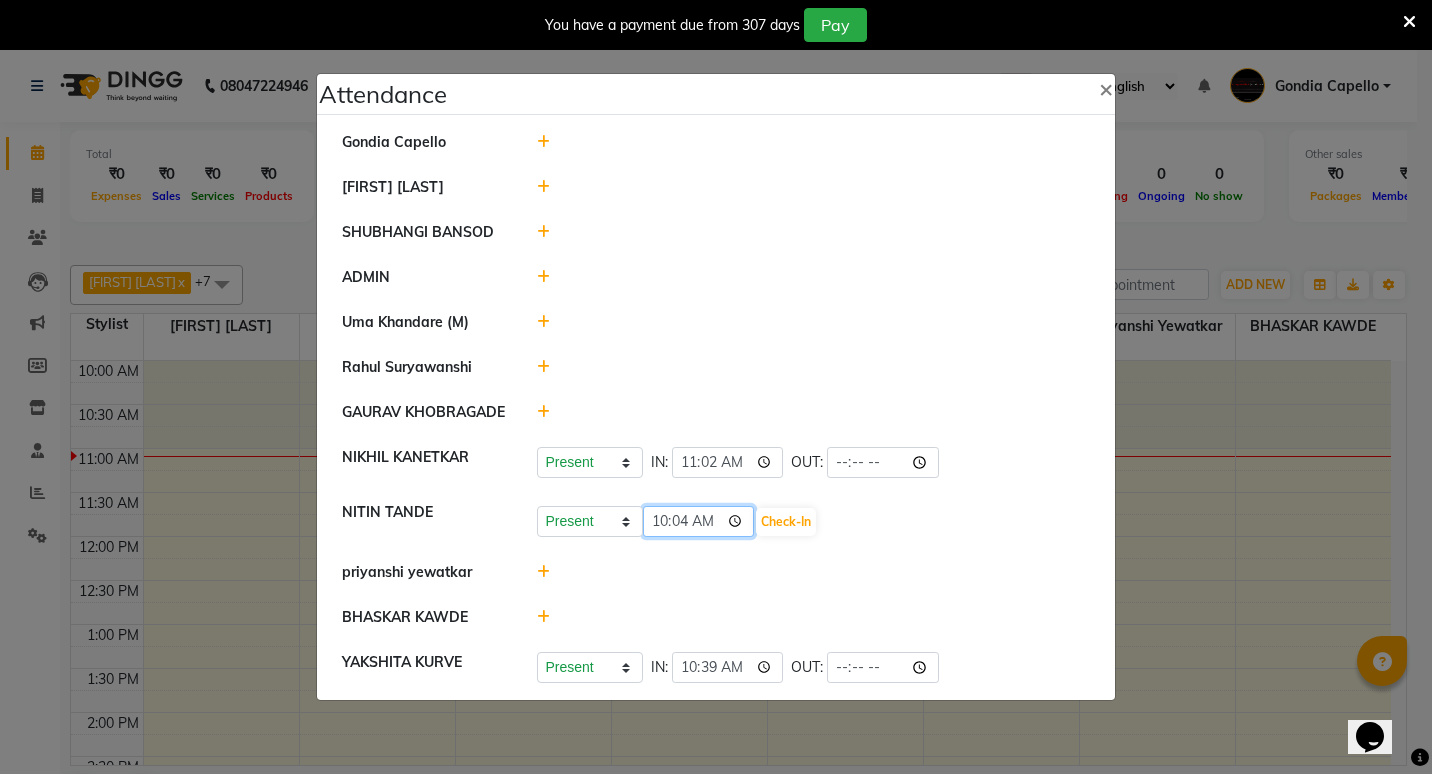 type on "10:40" 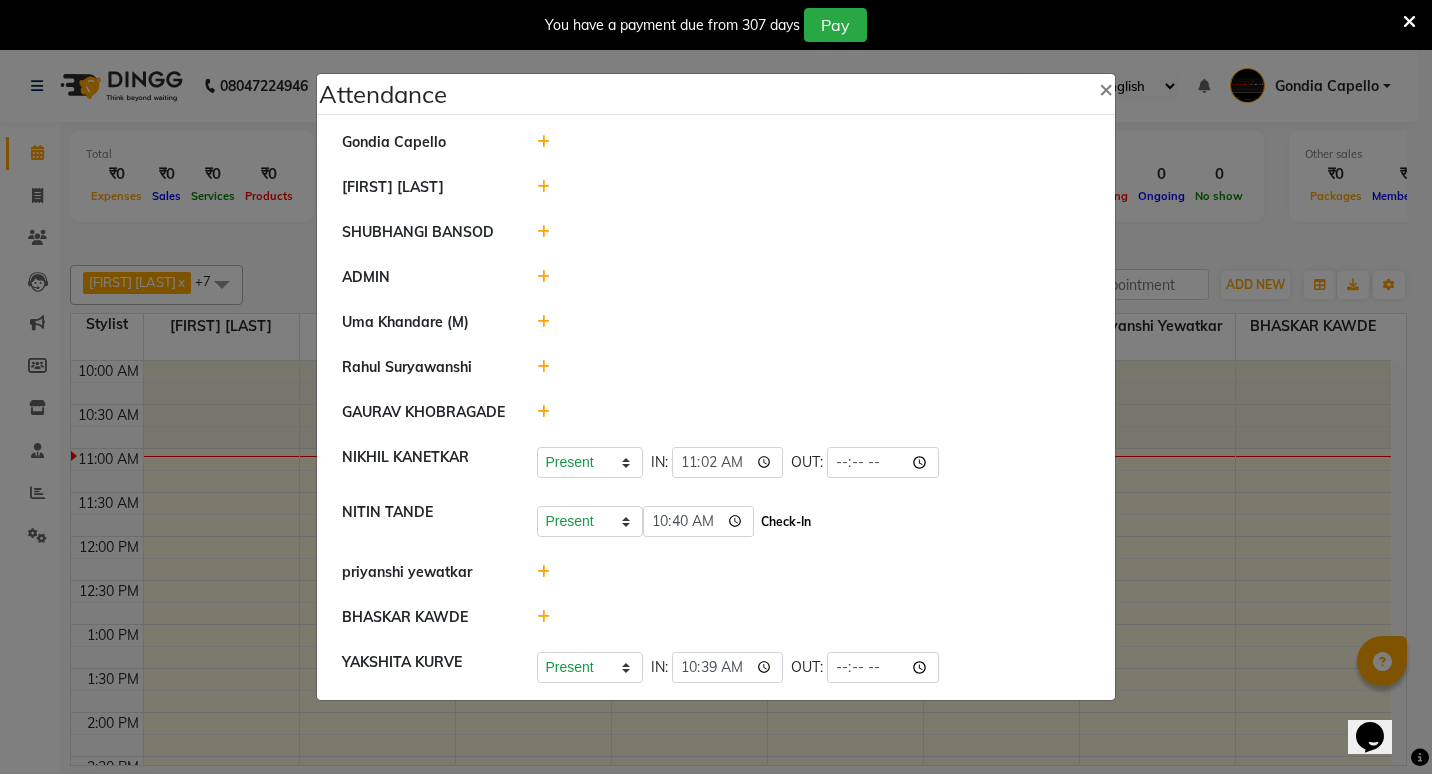click on "Check-In" 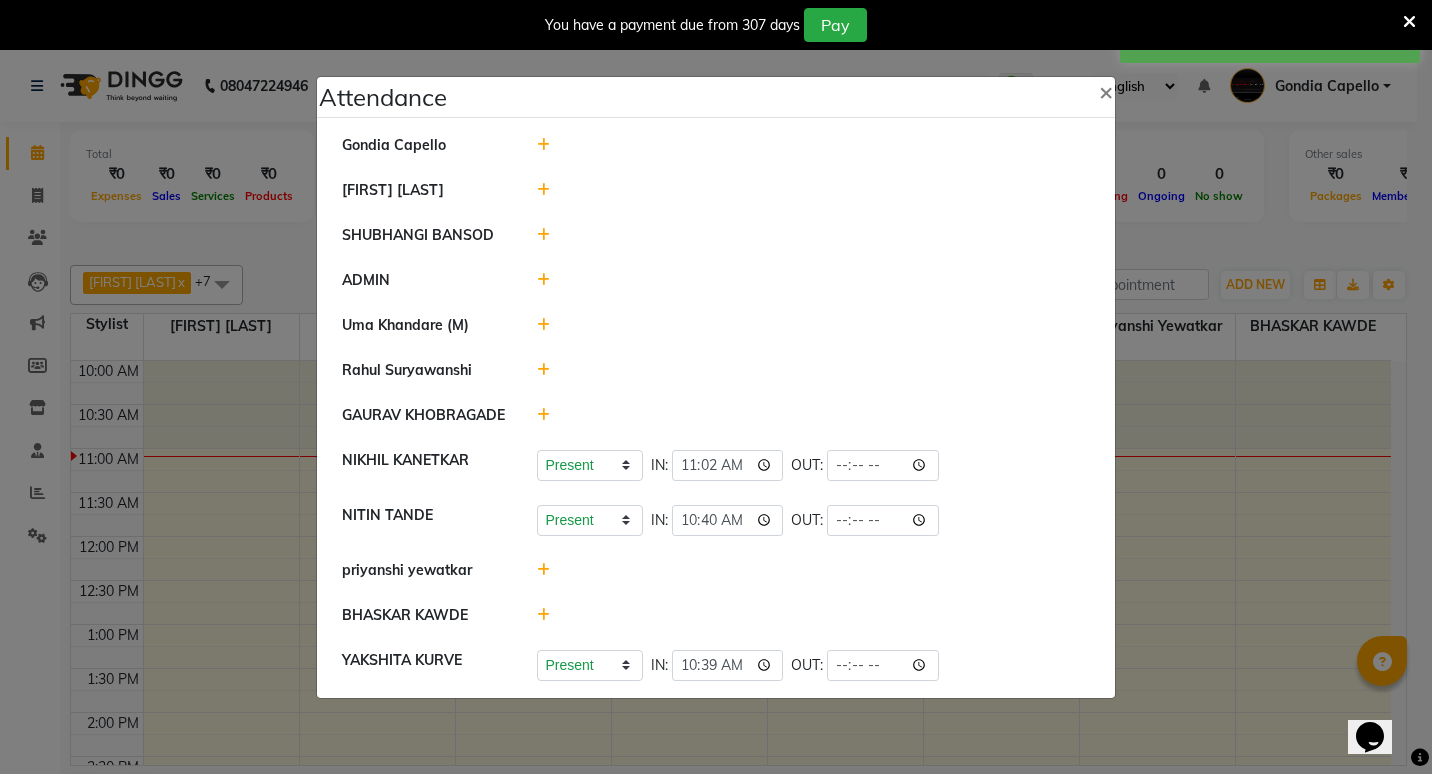 click 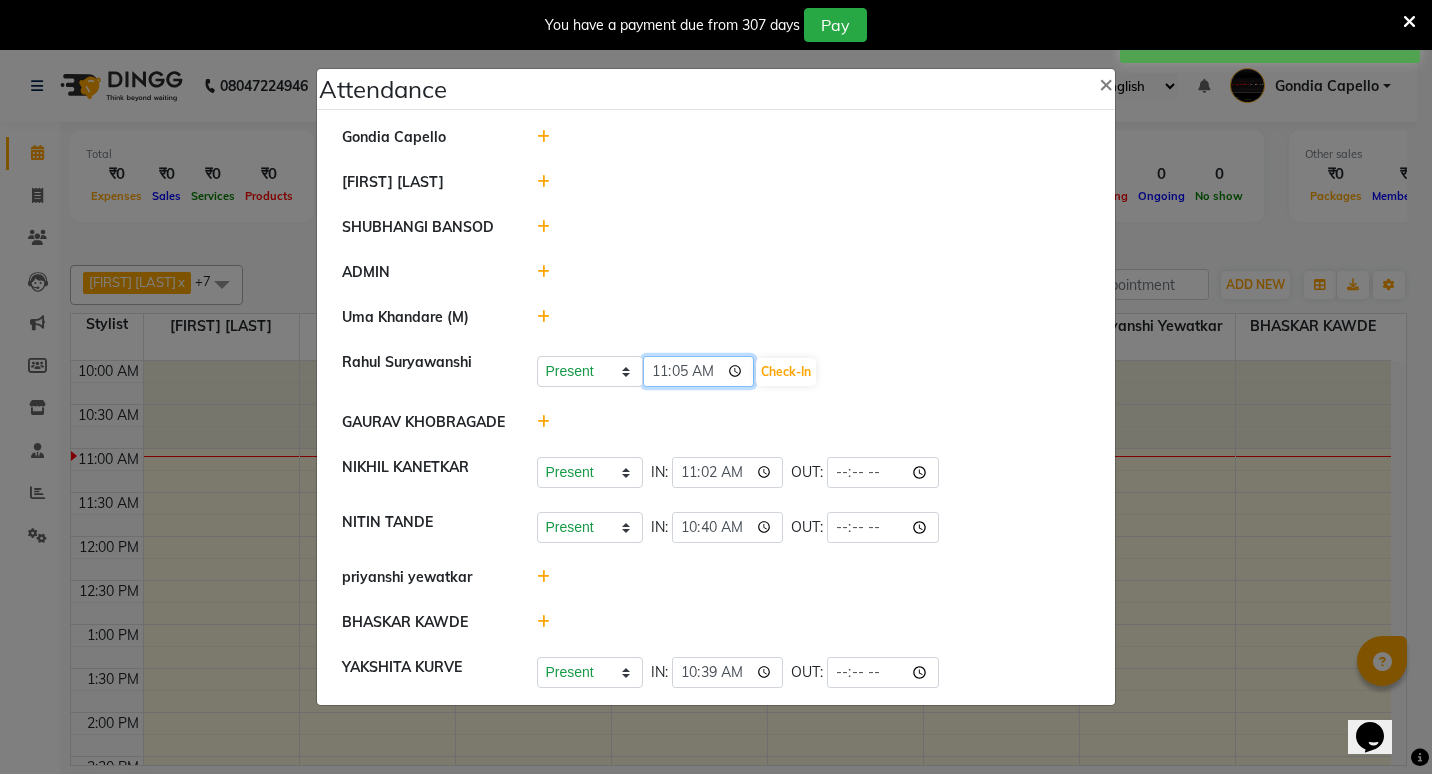 click on "11:05" 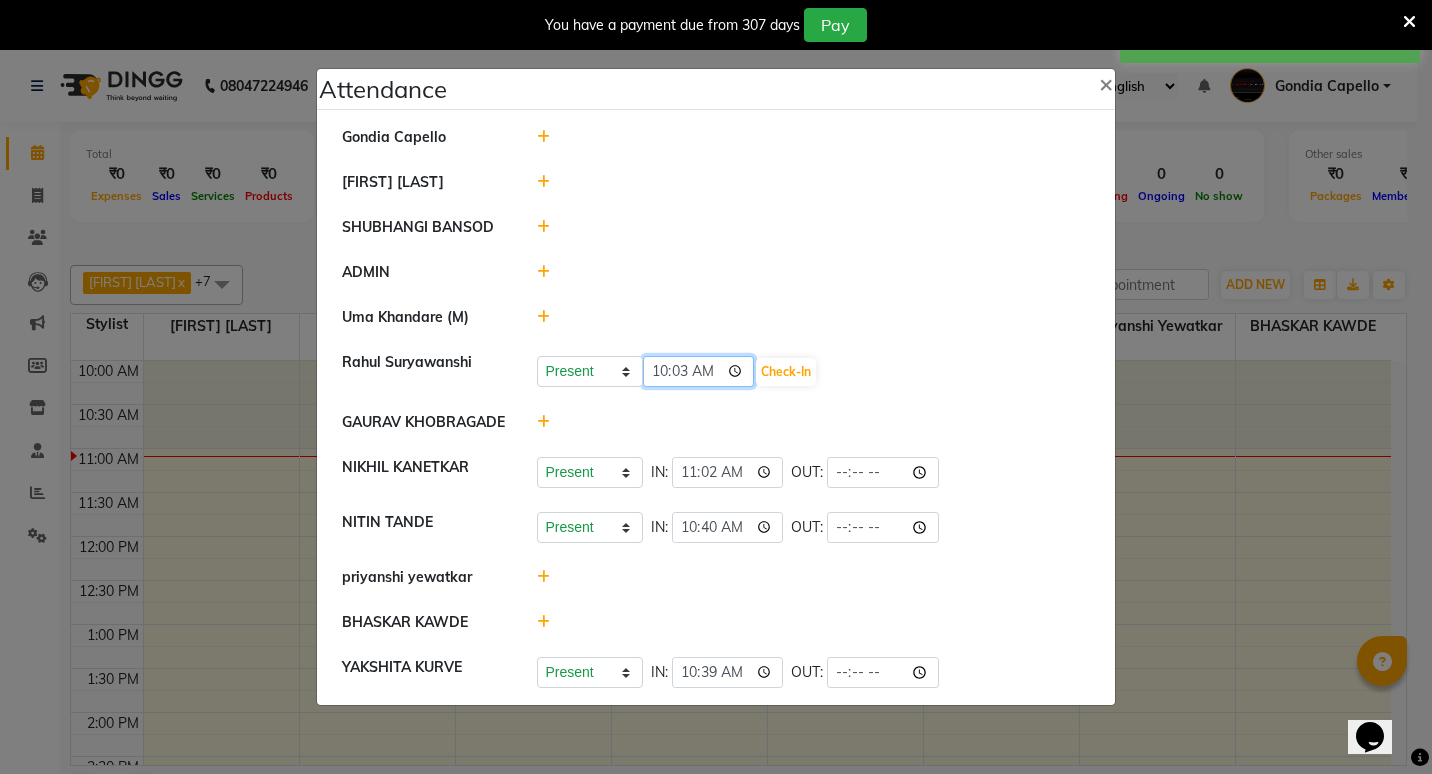 type on "10:39" 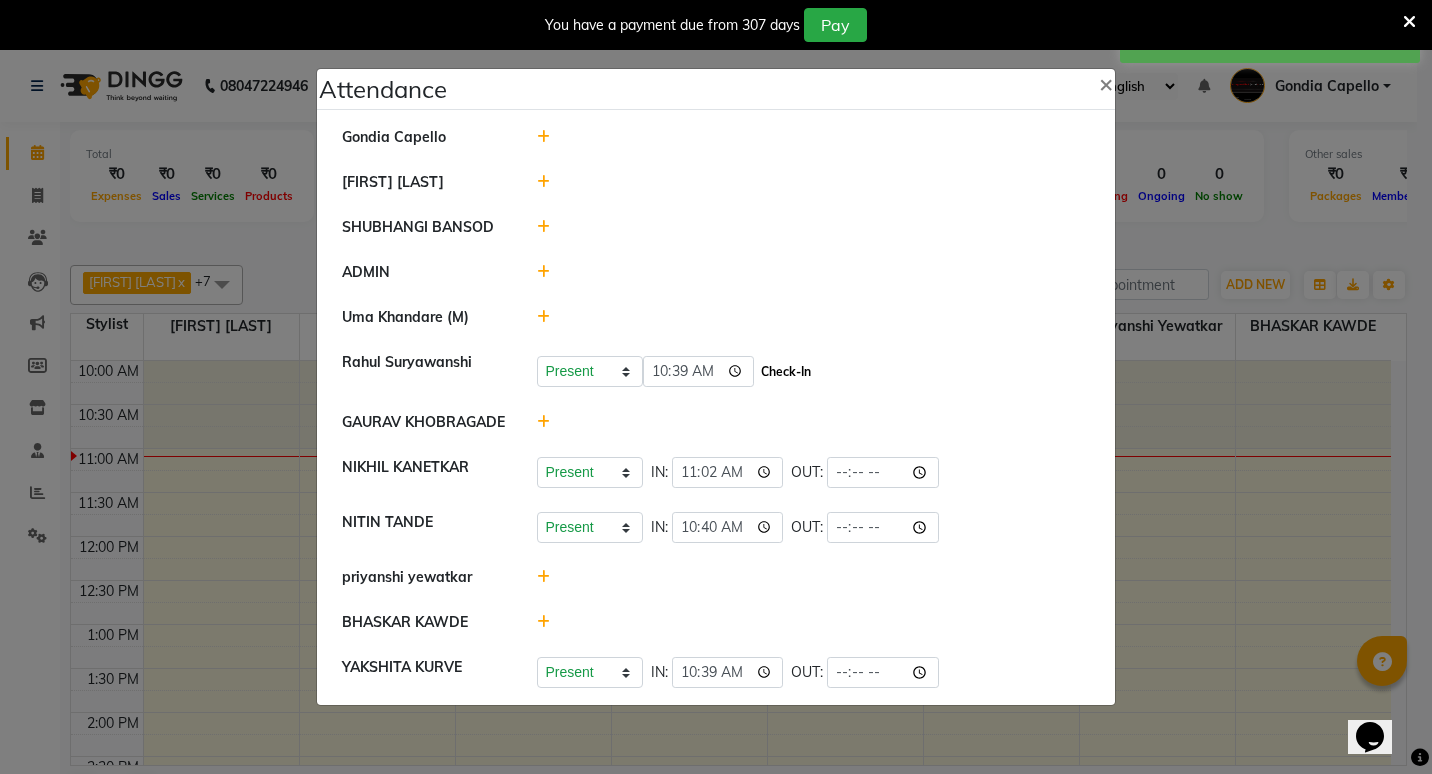 click on "Check-In" 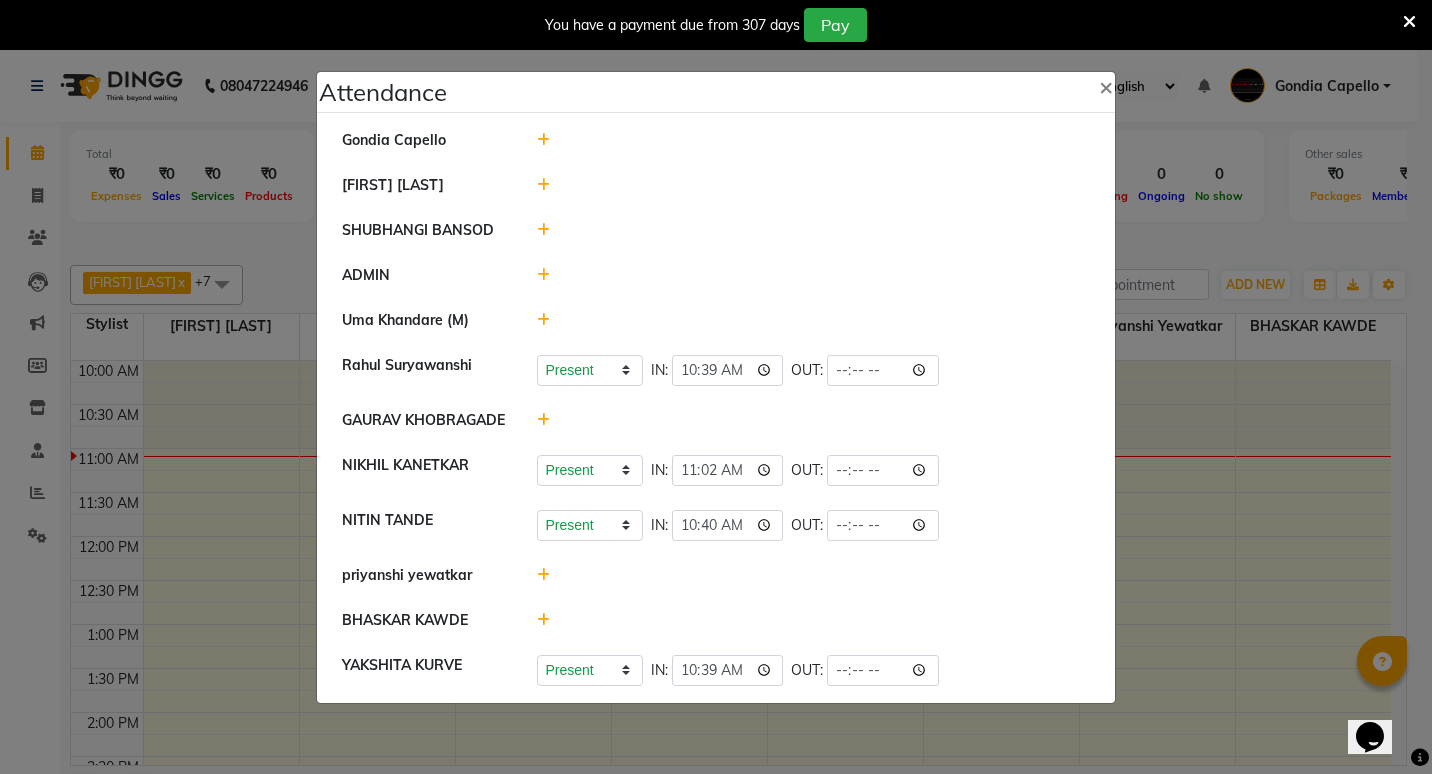 click 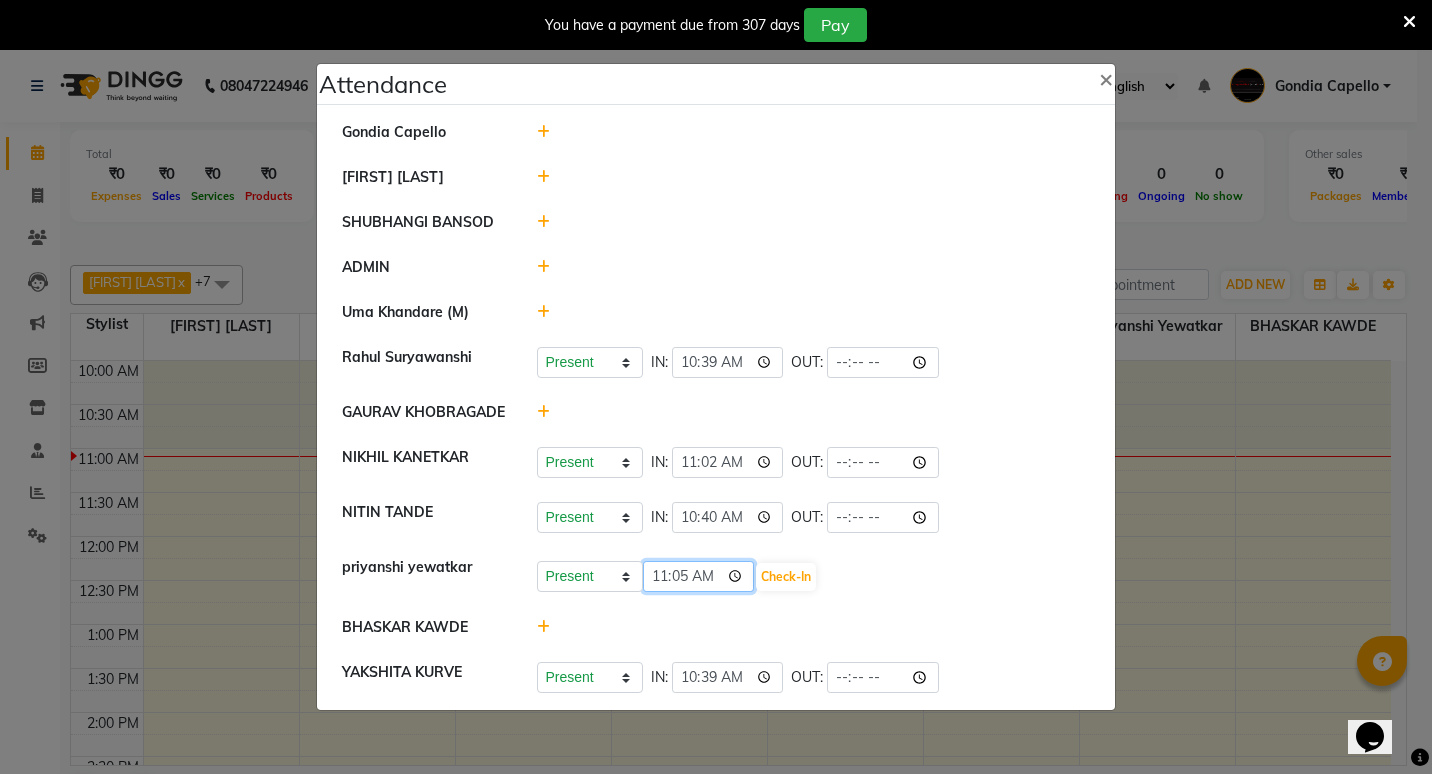 click on "11:05" 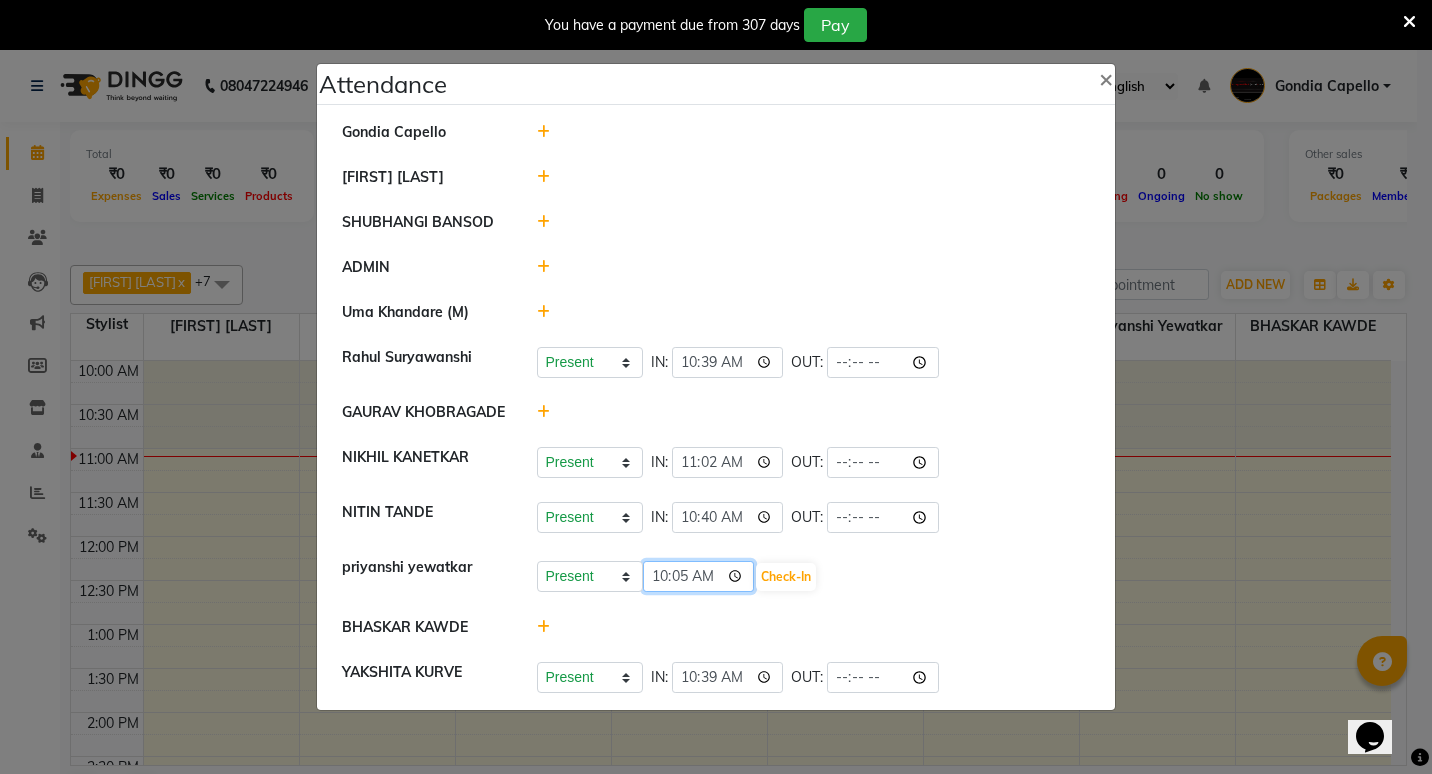 type on "10:50" 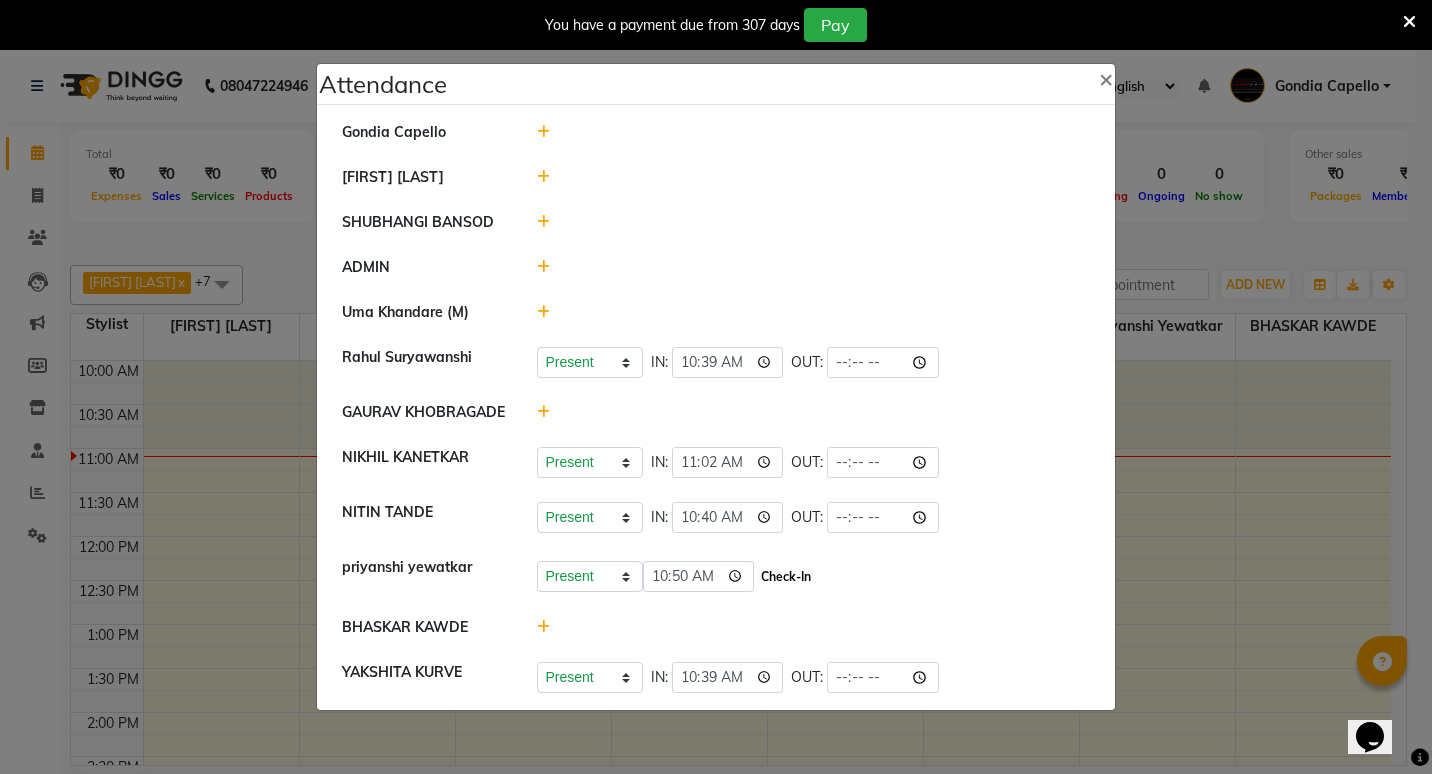 click on "Check-In" 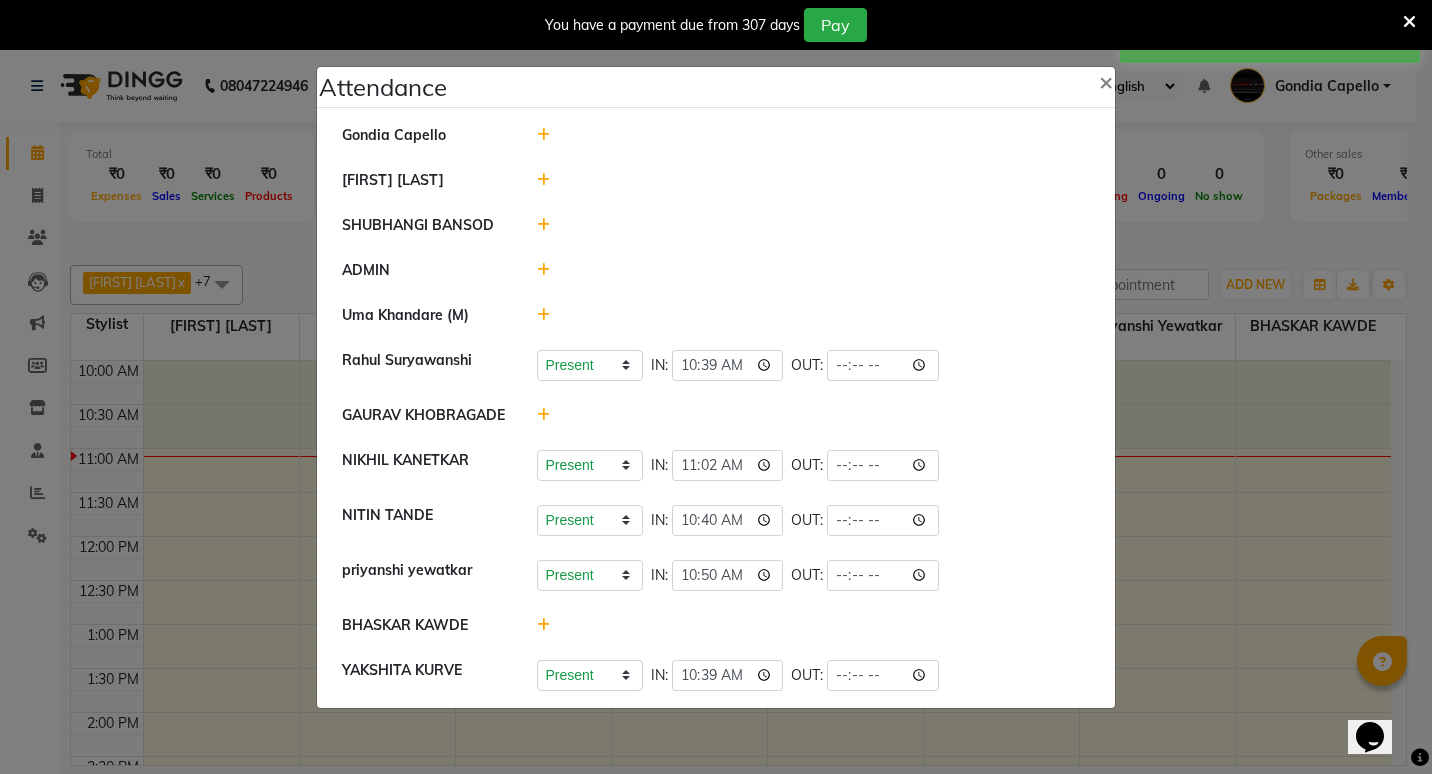 click 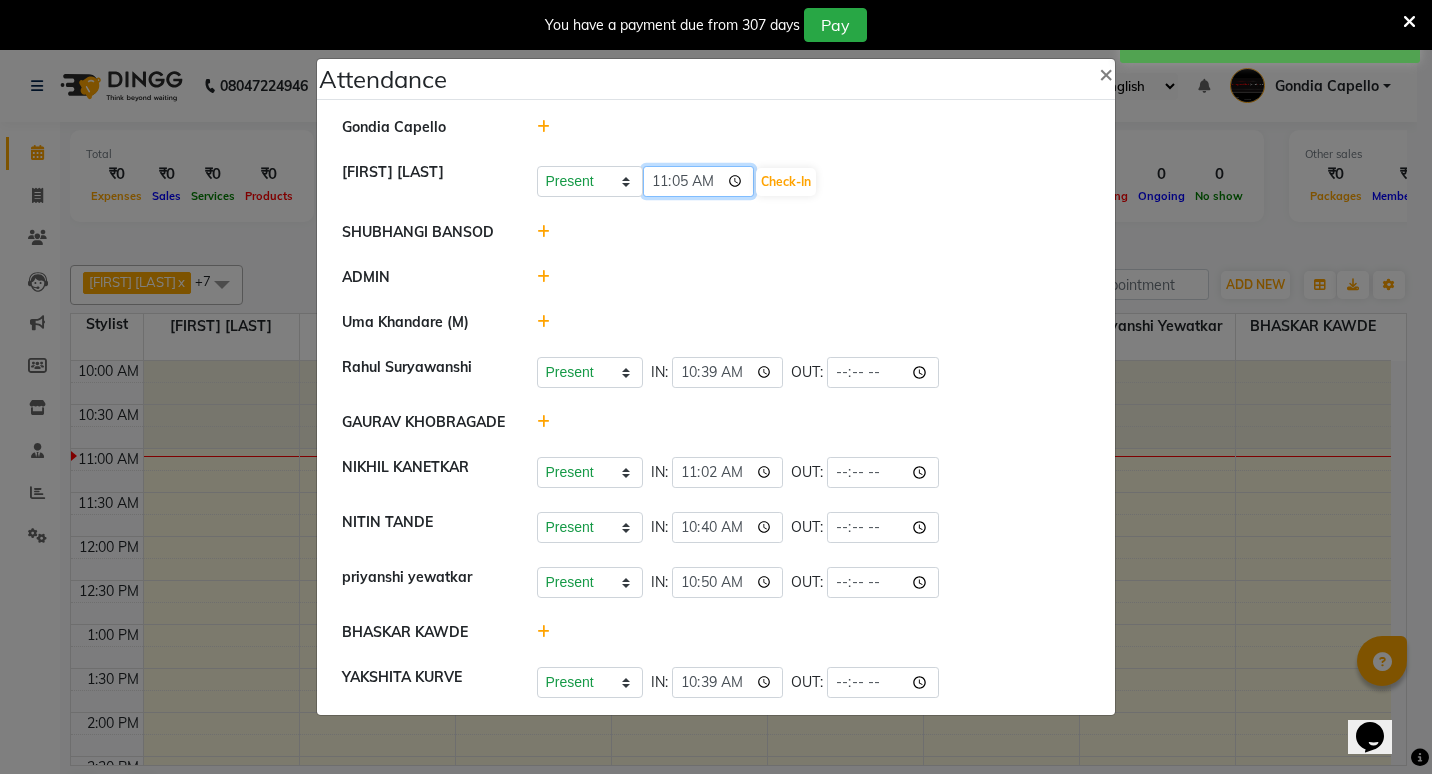click on "11:05" 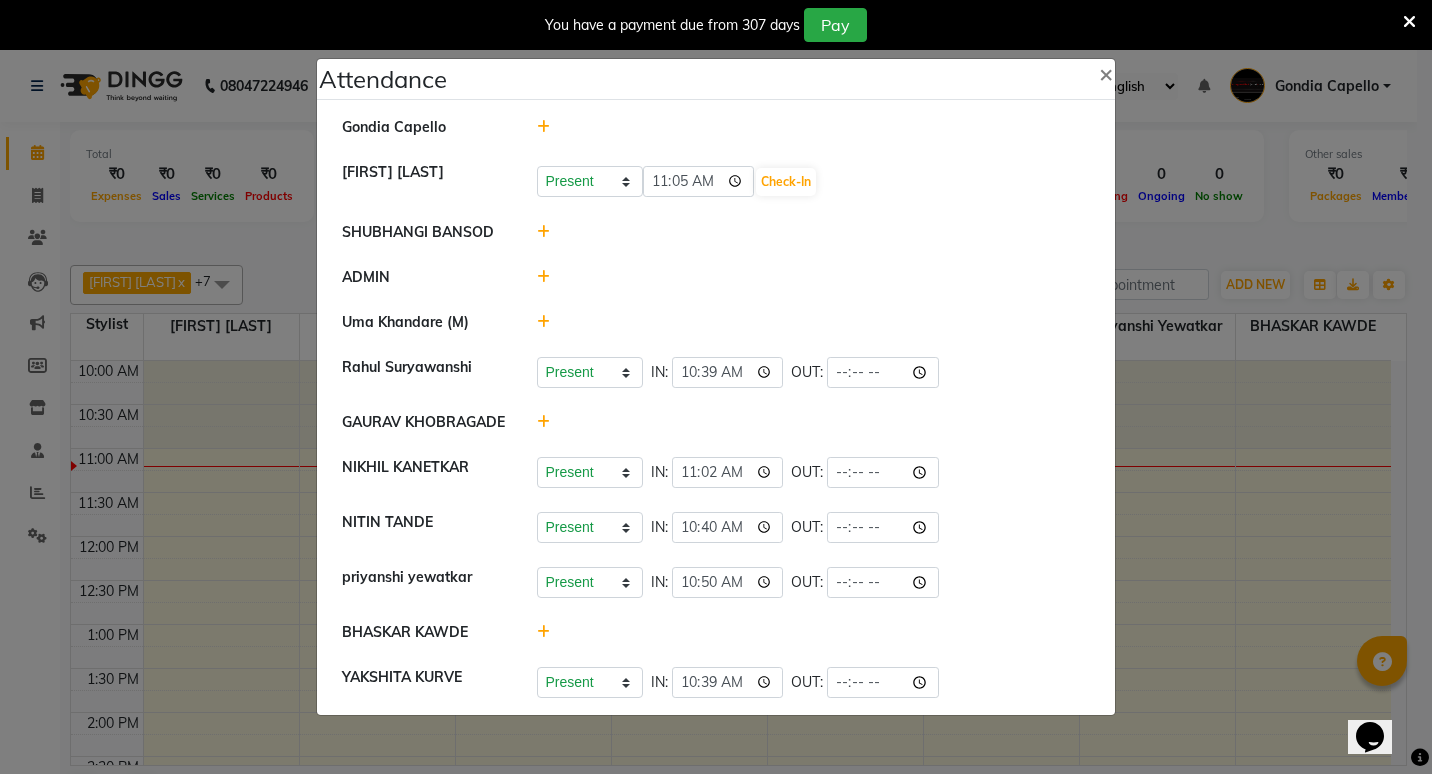 click on "SHUBHANGI BANSOD" 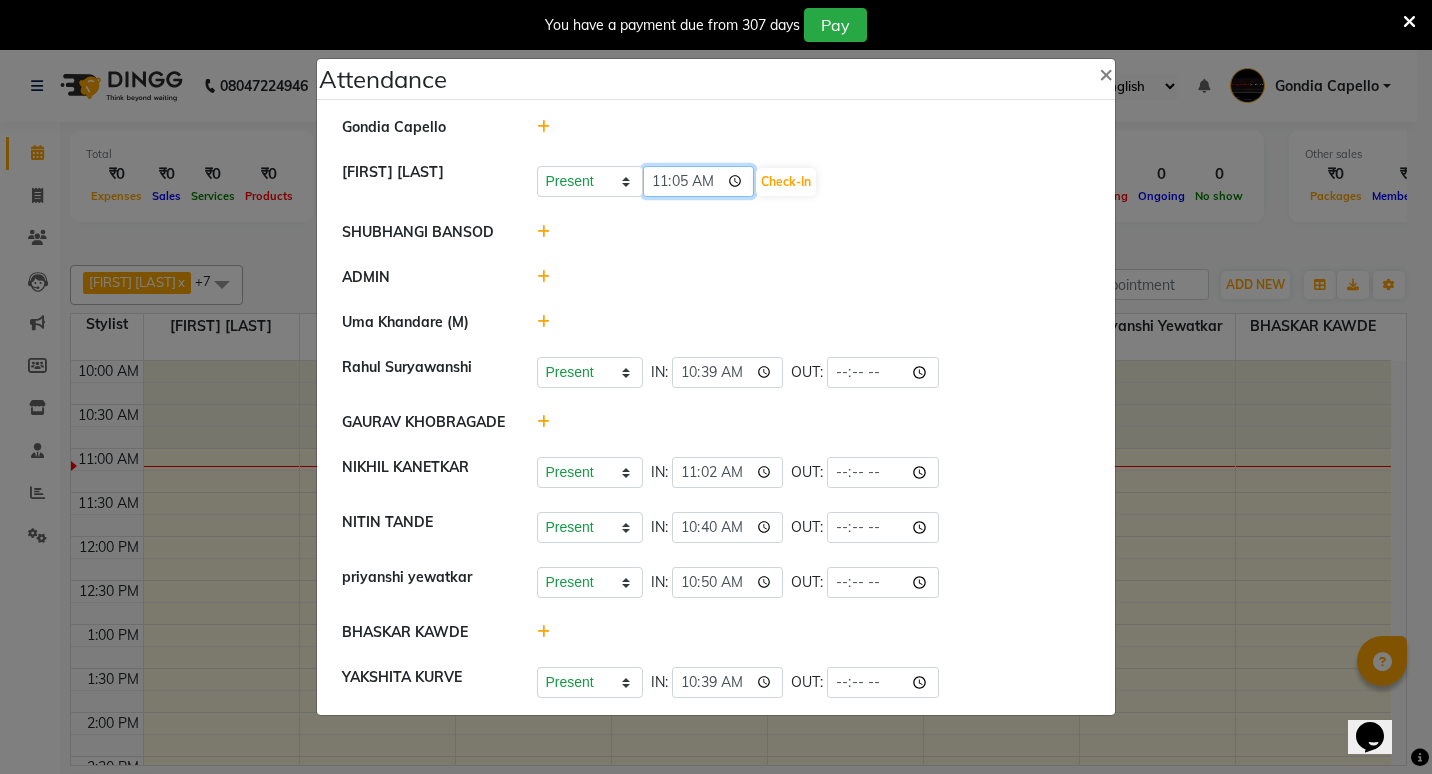 click on "11:05" 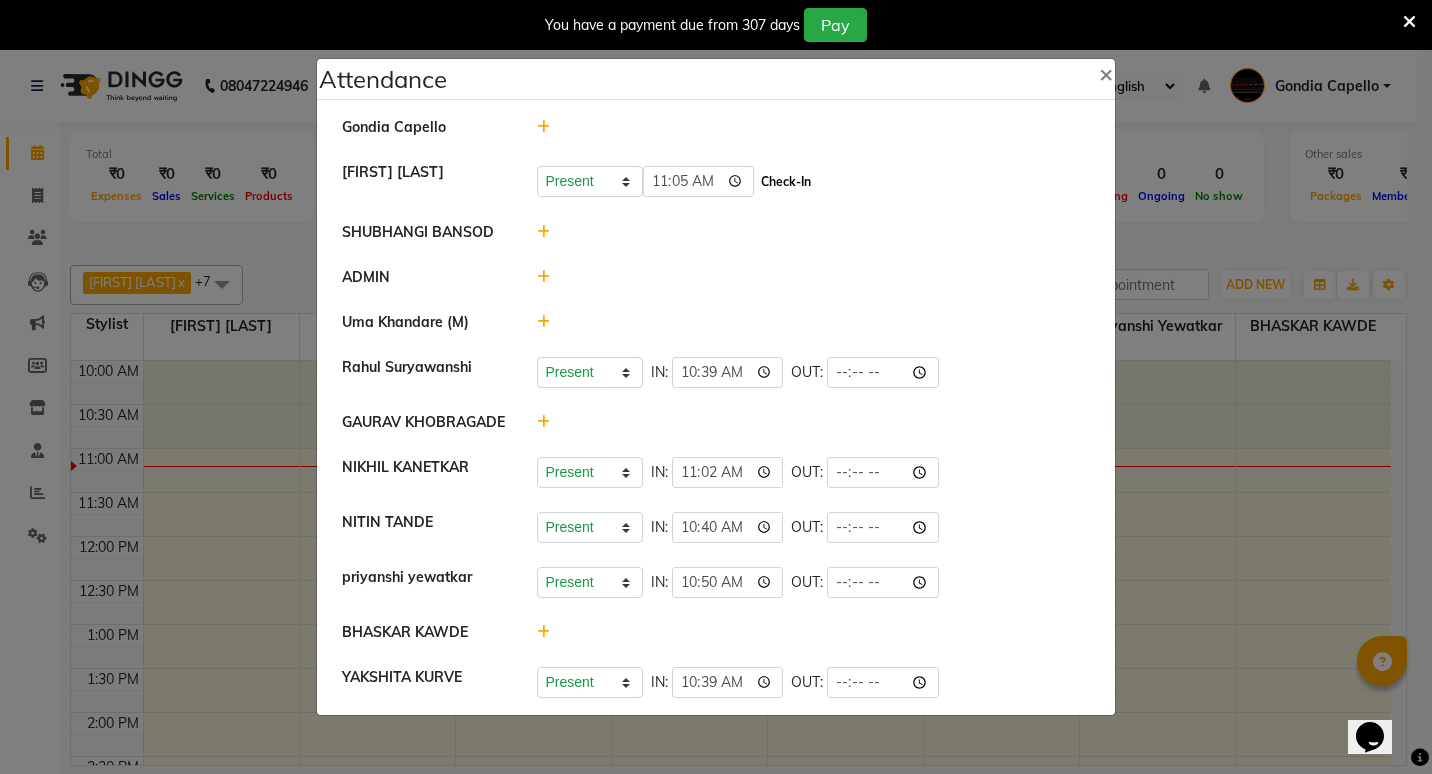 click on "Check-In" 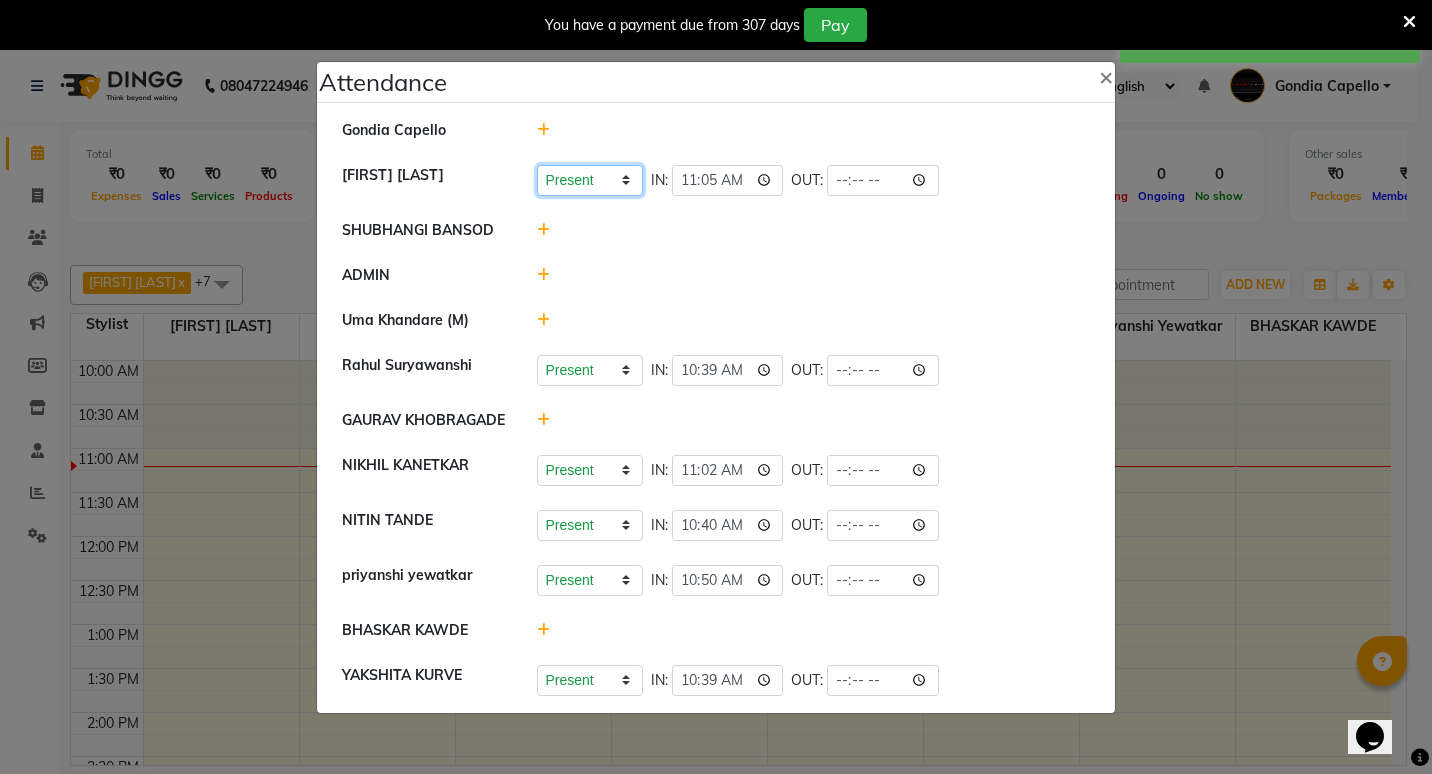 click on "Present   Absent   Late   Half Day   Weekly Off" 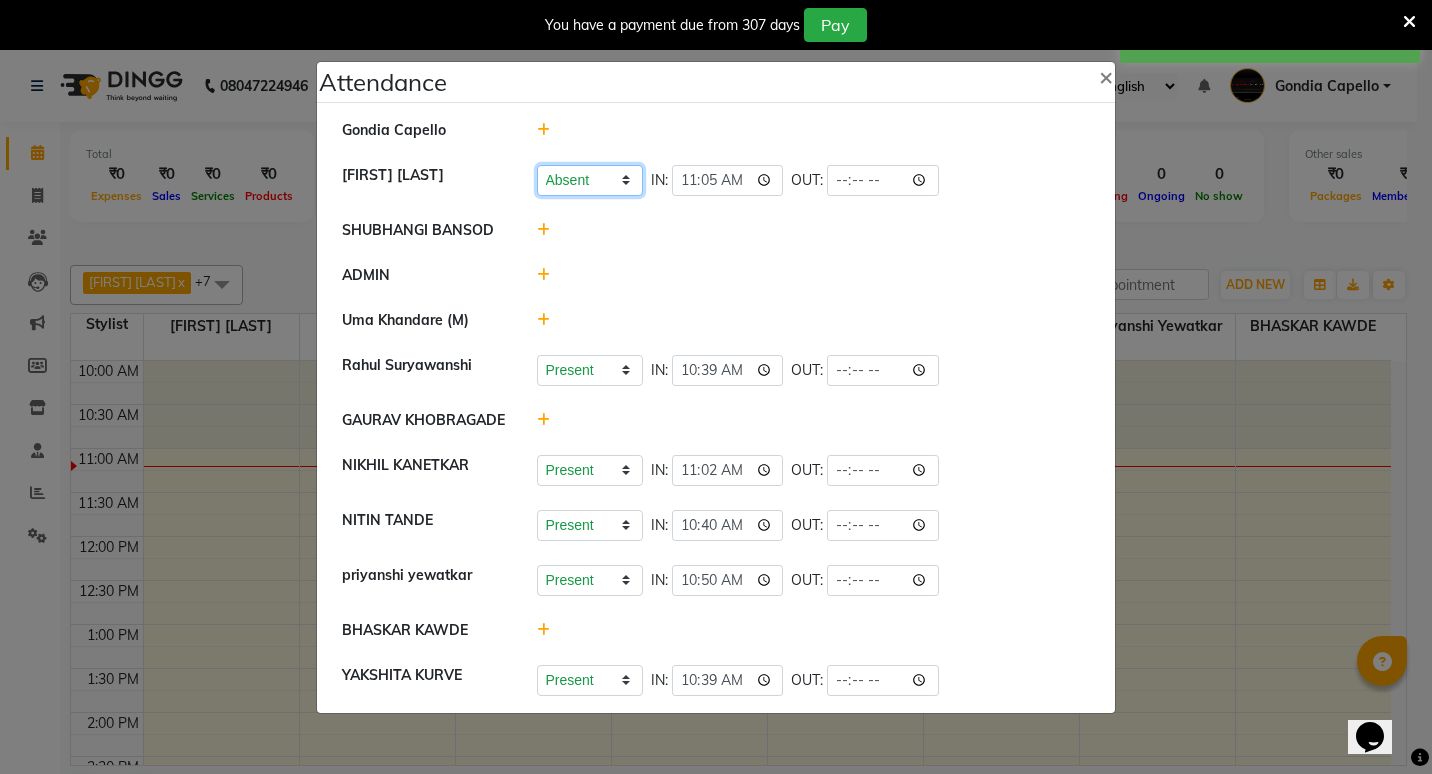 click on "Present   Absent   Late   Half Day   Weekly Off" 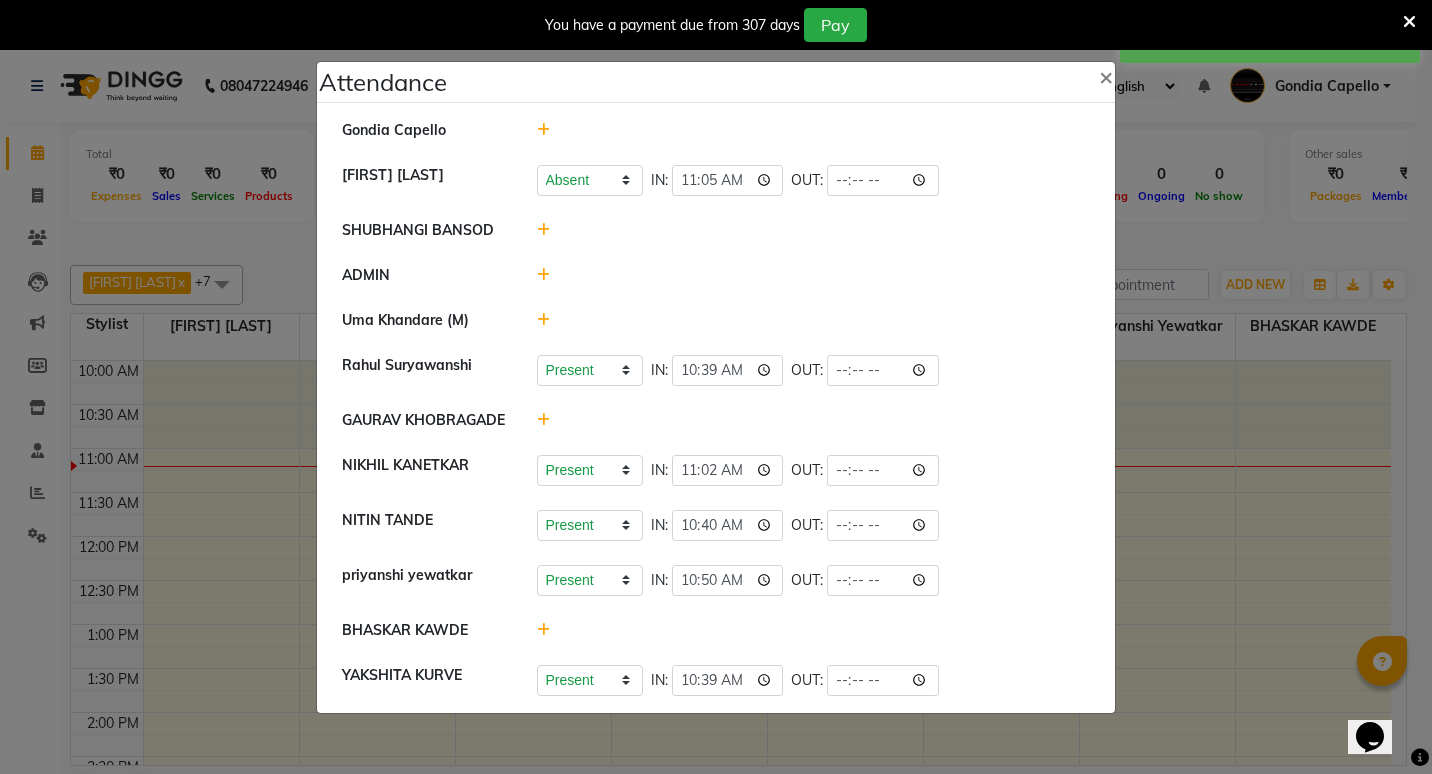 select on "A" 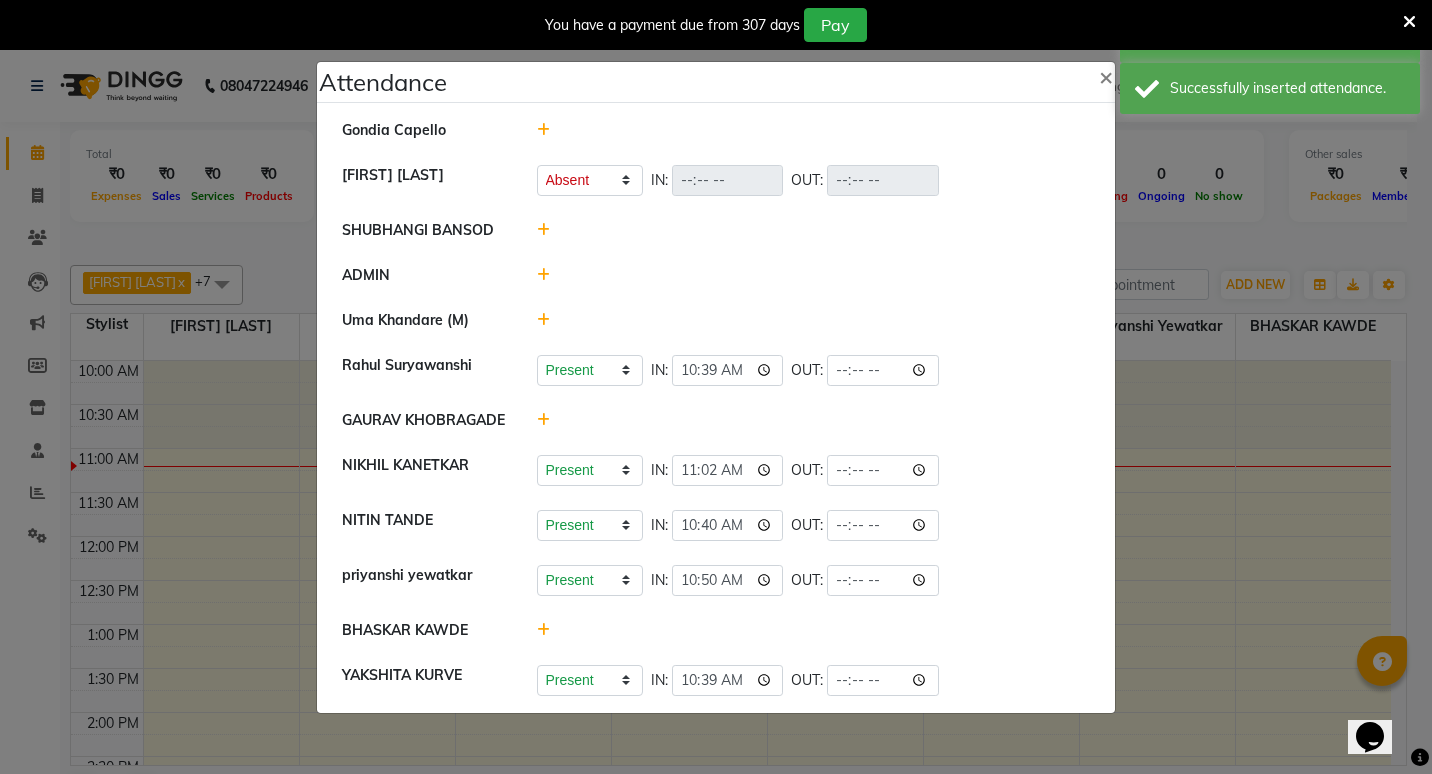 click on "[FIRST] [LAST] Present Absent Late Half Day Weekly Off IN: OUT:" 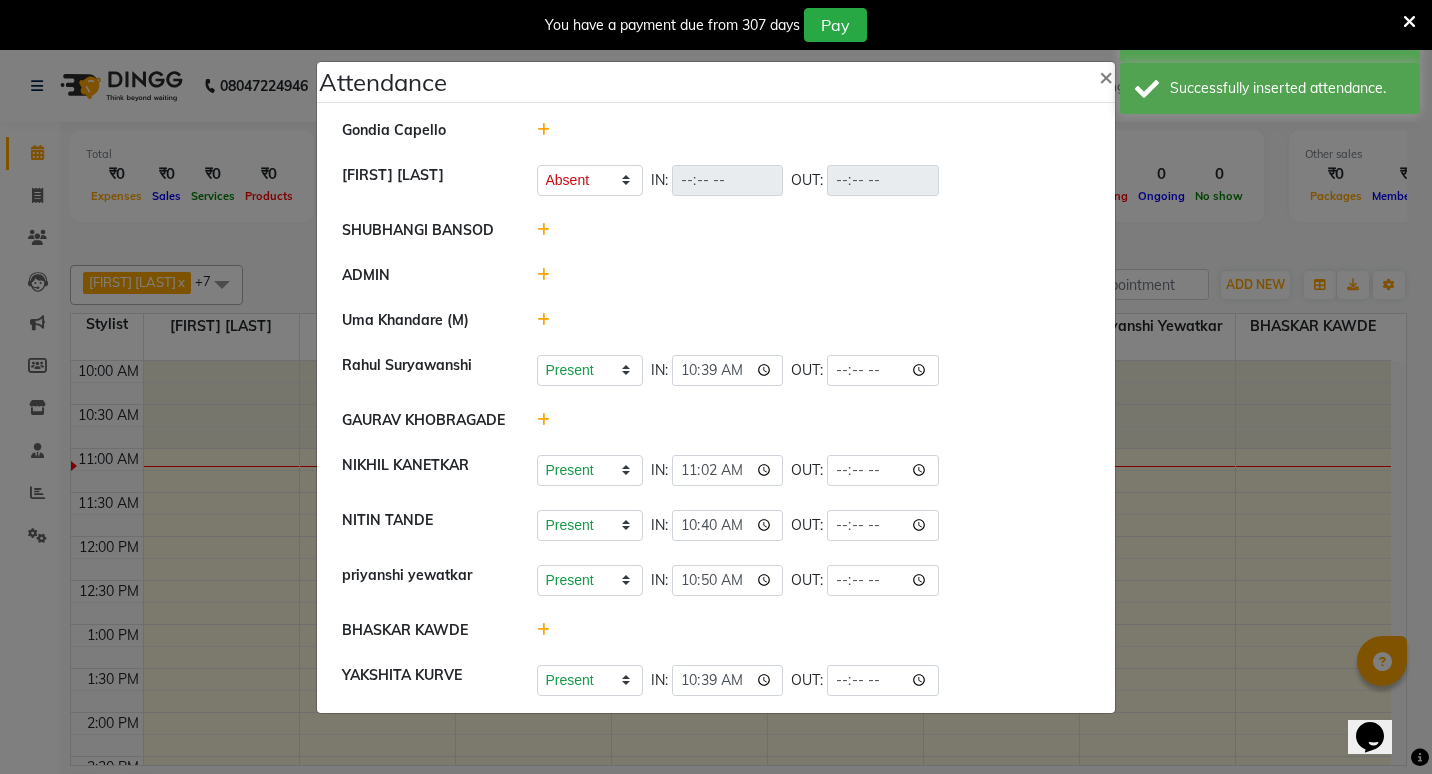 click 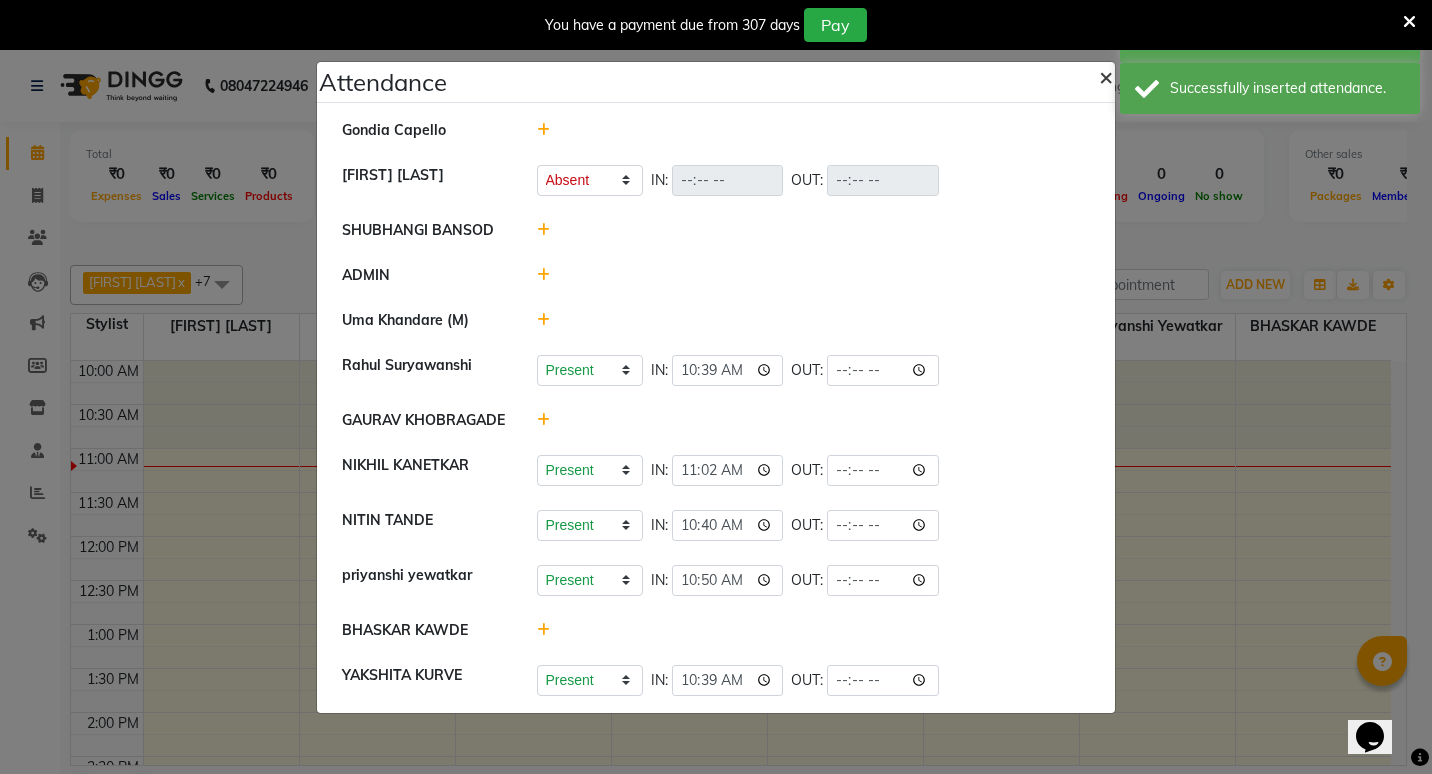 click on "×" 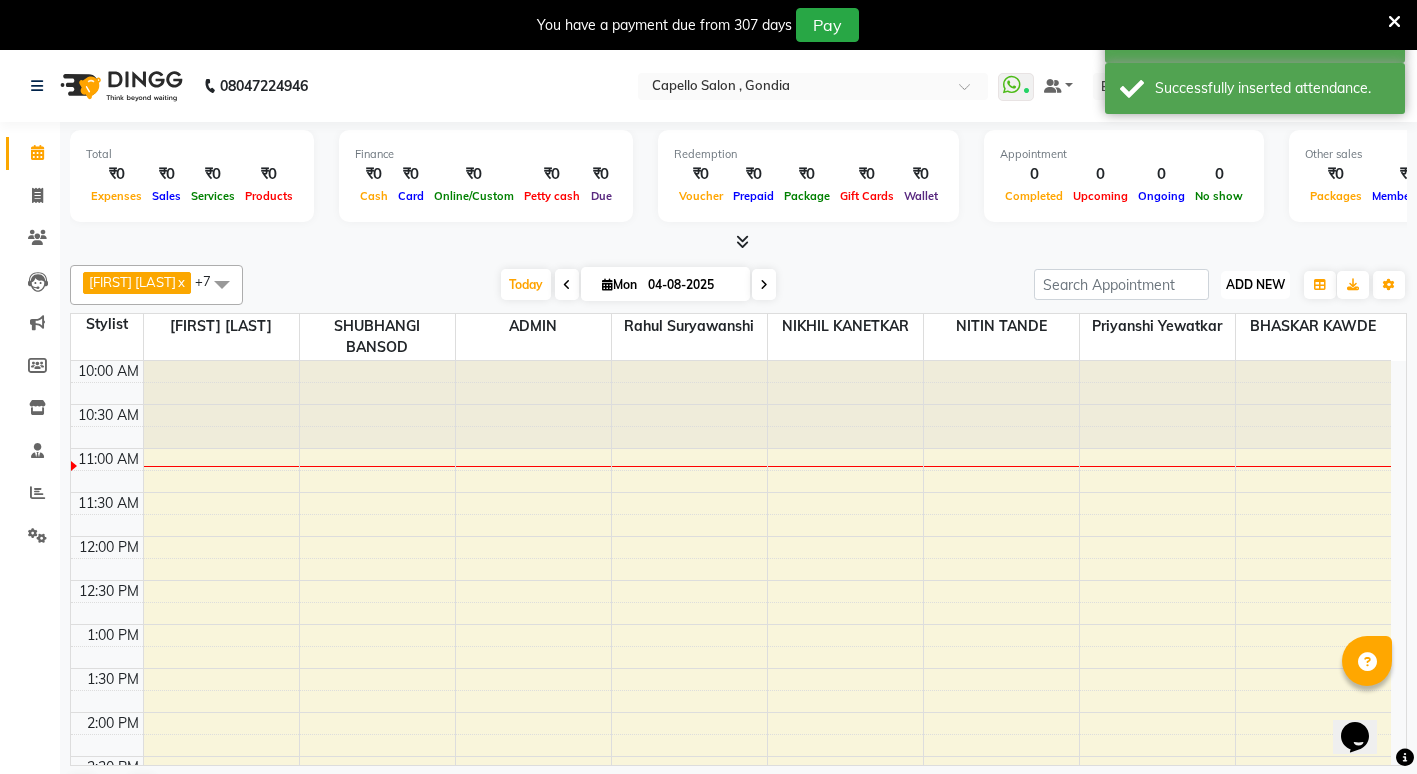 click on "ADD NEW" at bounding box center [1255, 284] 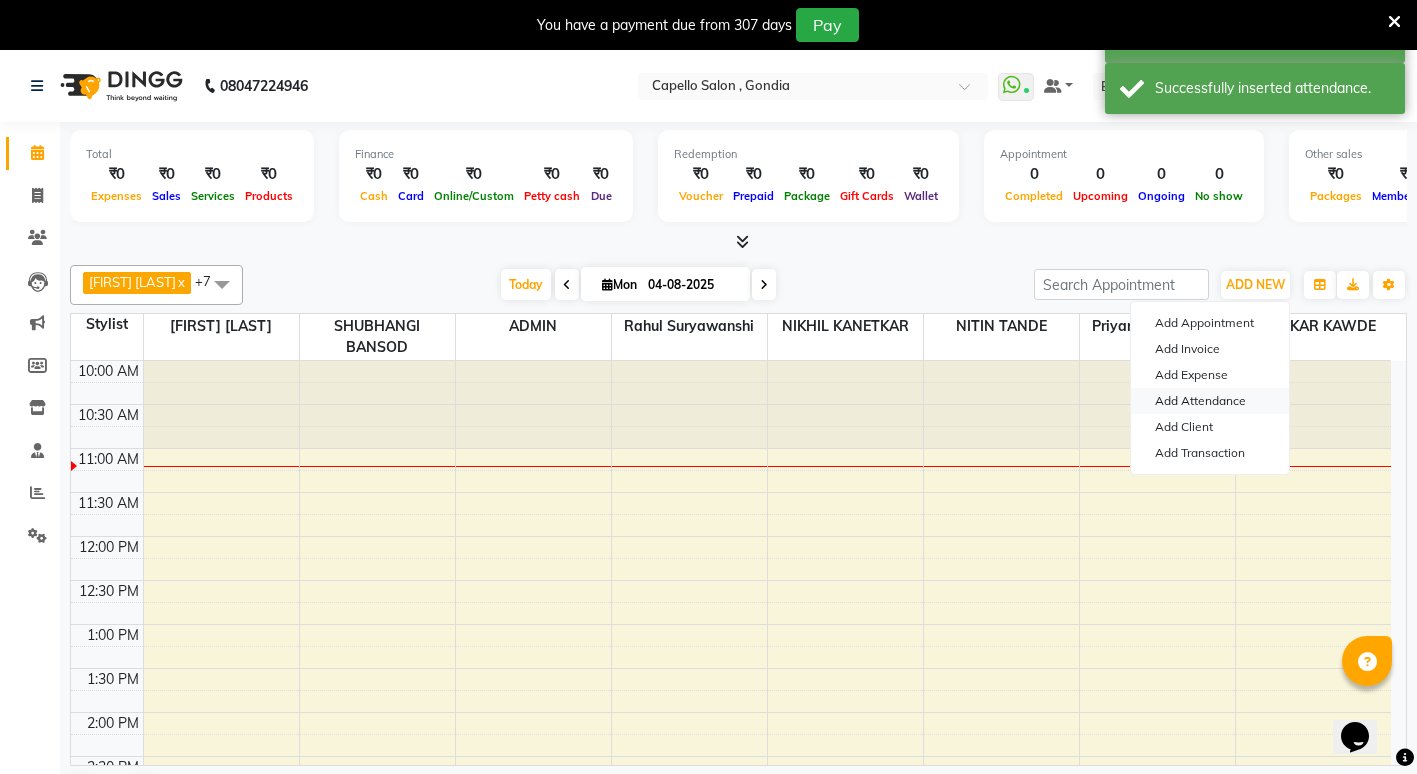 click on "Add Attendance" at bounding box center [1210, 401] 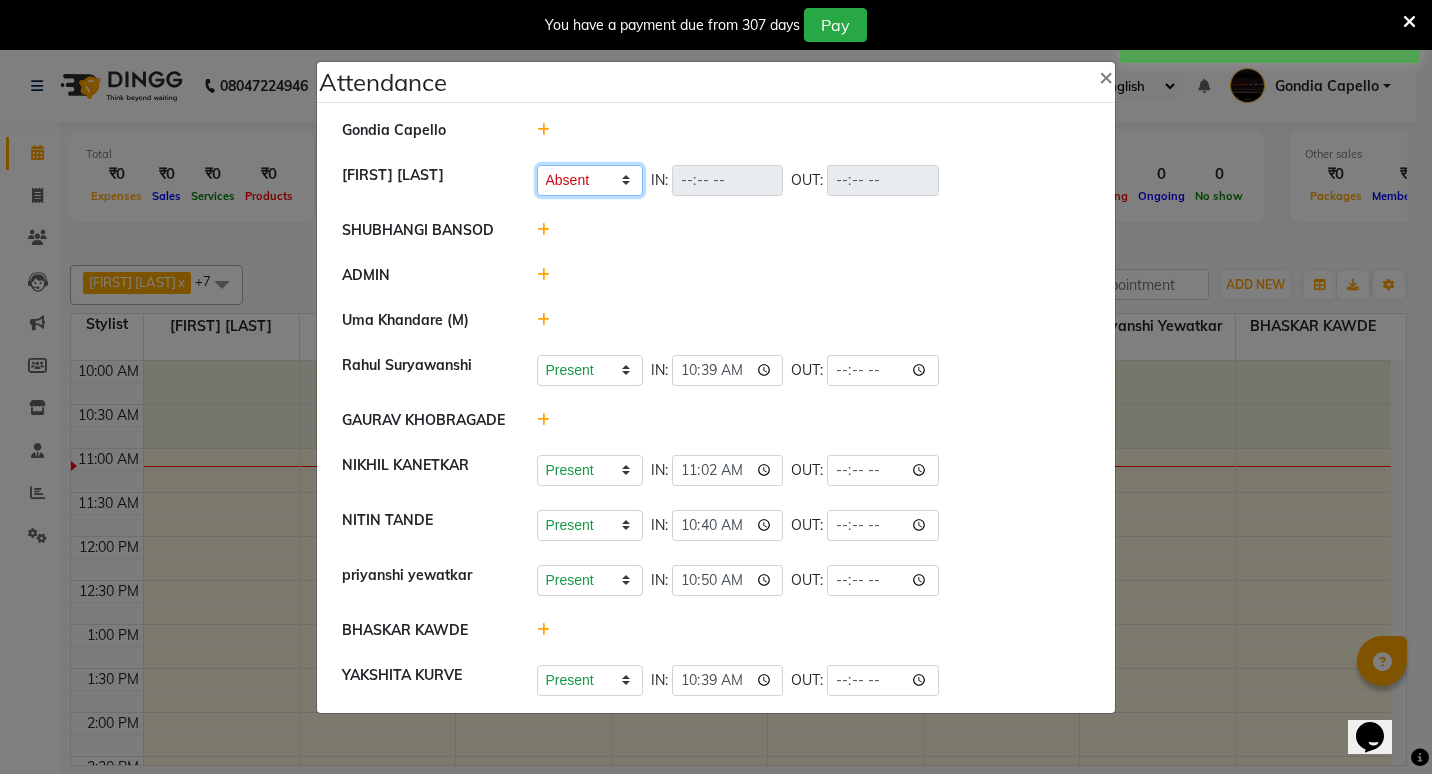 click on "Present   Absent   Late   Half Day   Weekly Off" 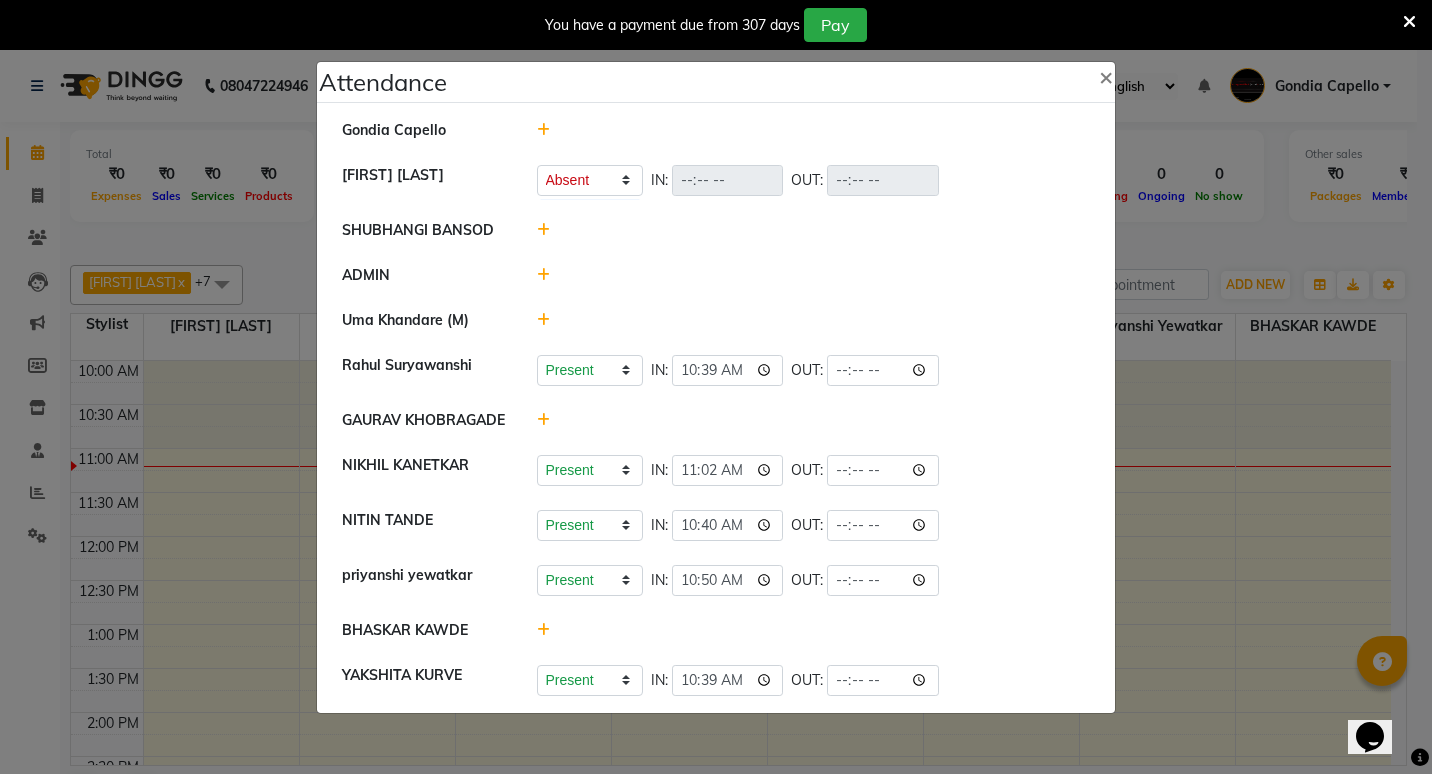 click on "SHUBHANGI BANSOD" 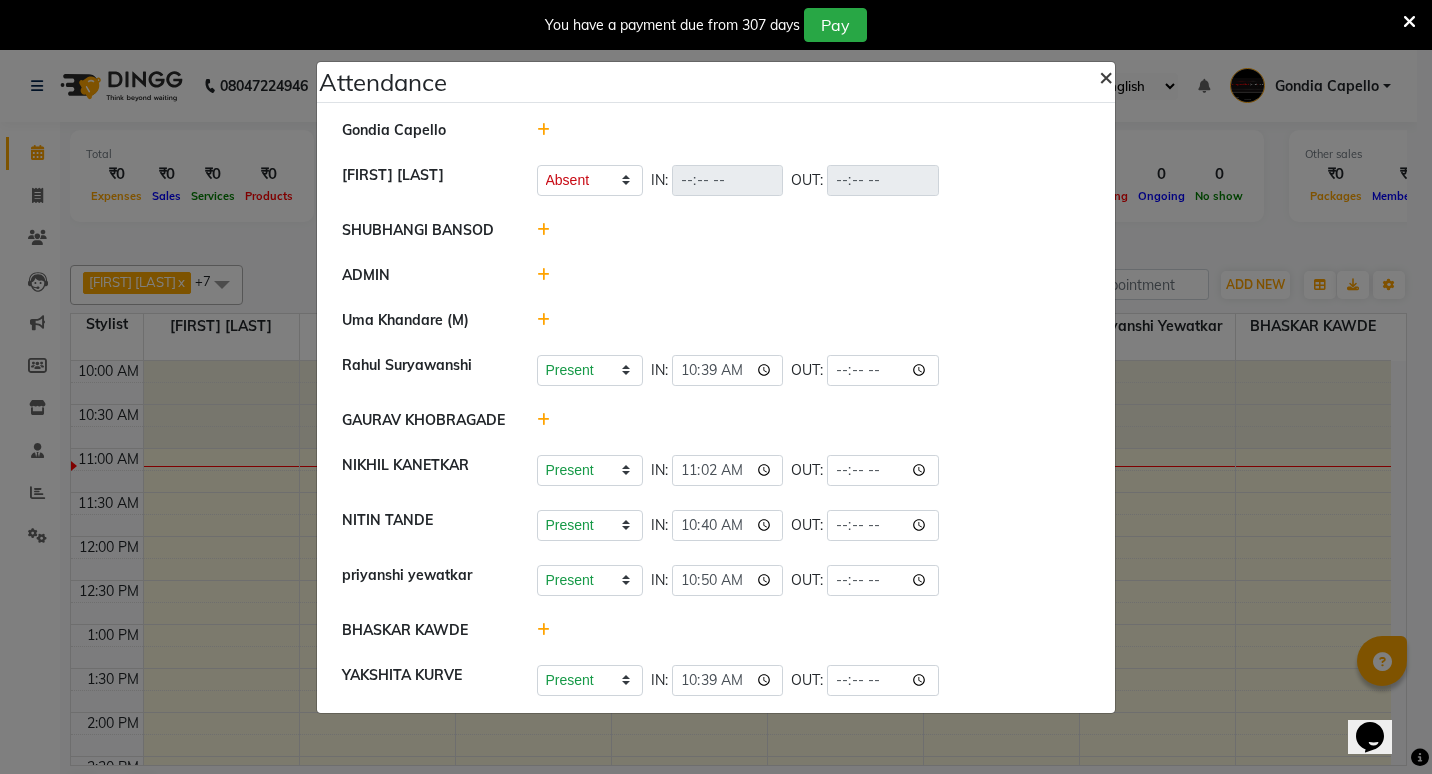 click on "×" 